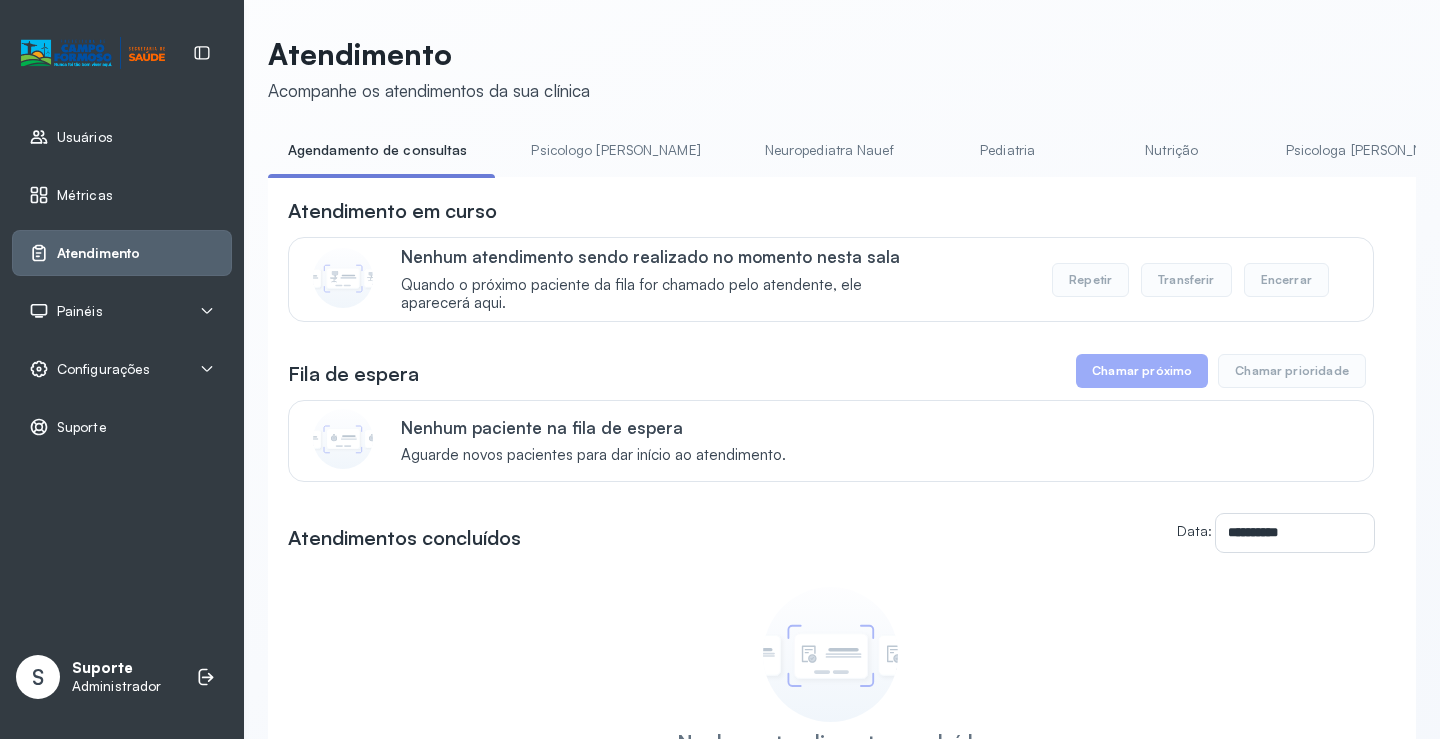 scroll, scrollTop: 0, scrollLeft: 0, axis: both 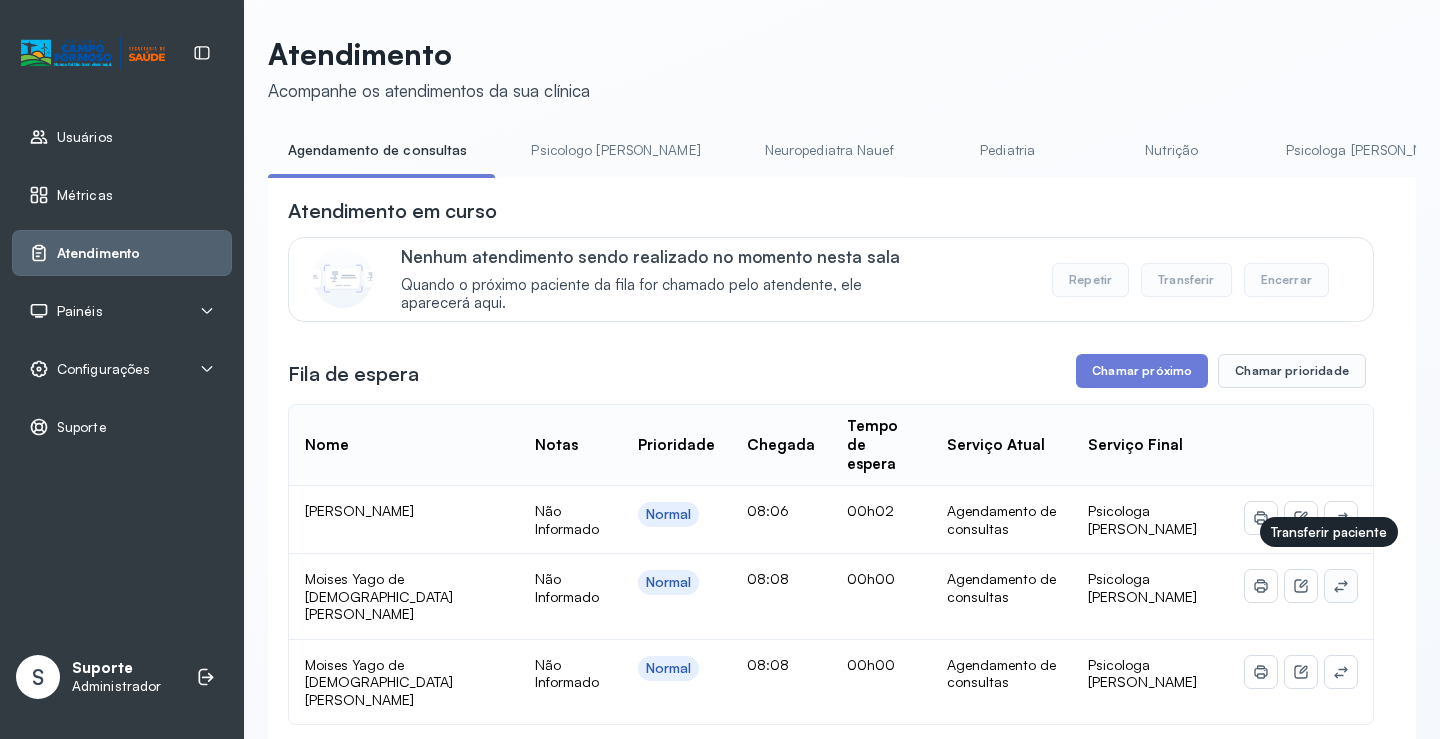 click 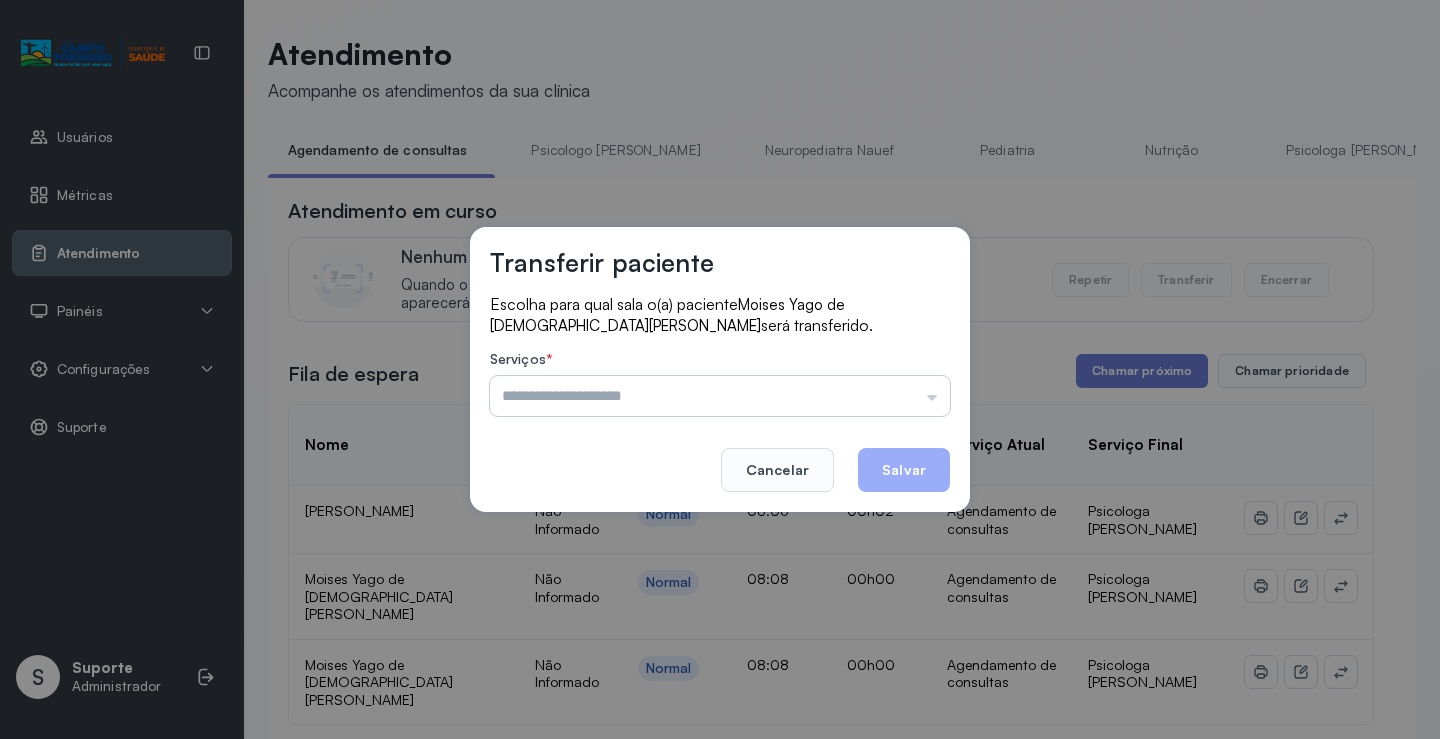 click at bounding box center (720, 396) 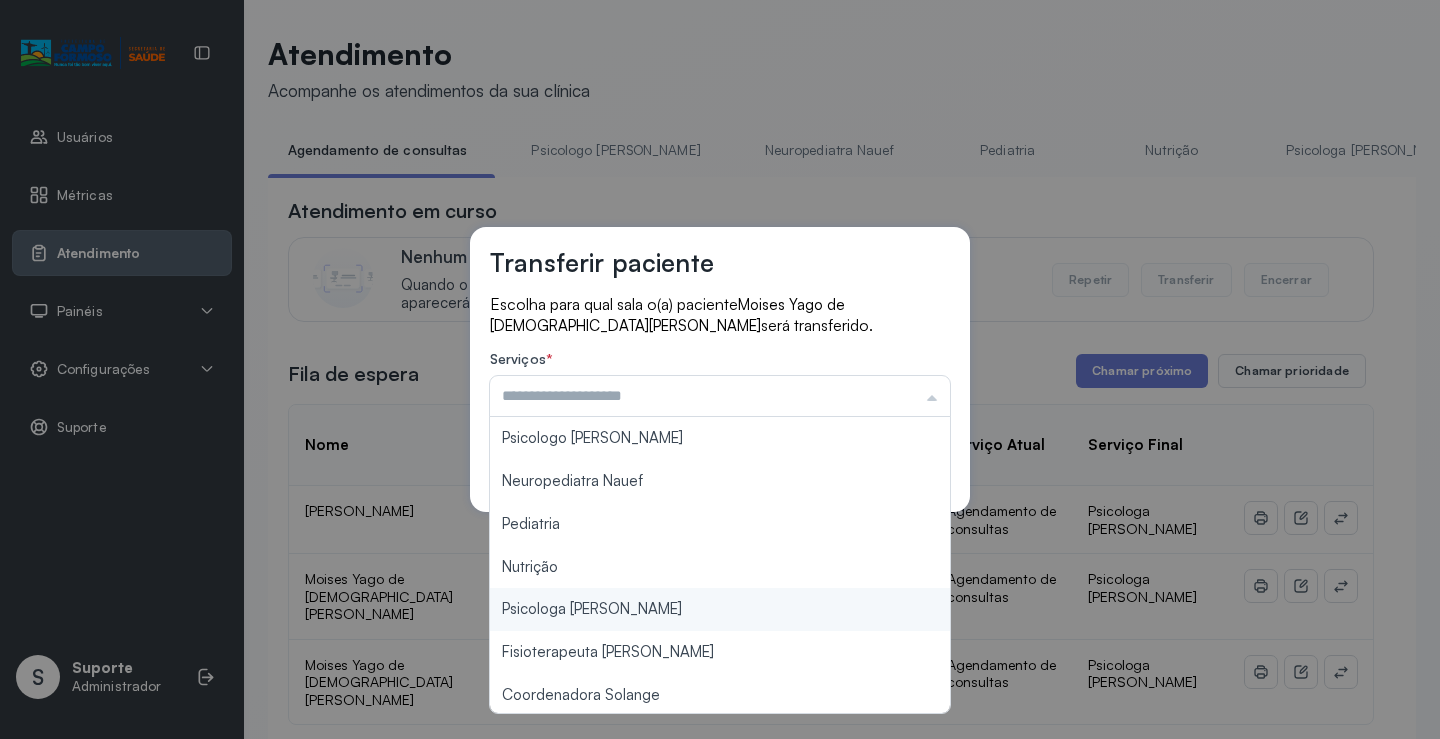 type on "**********" 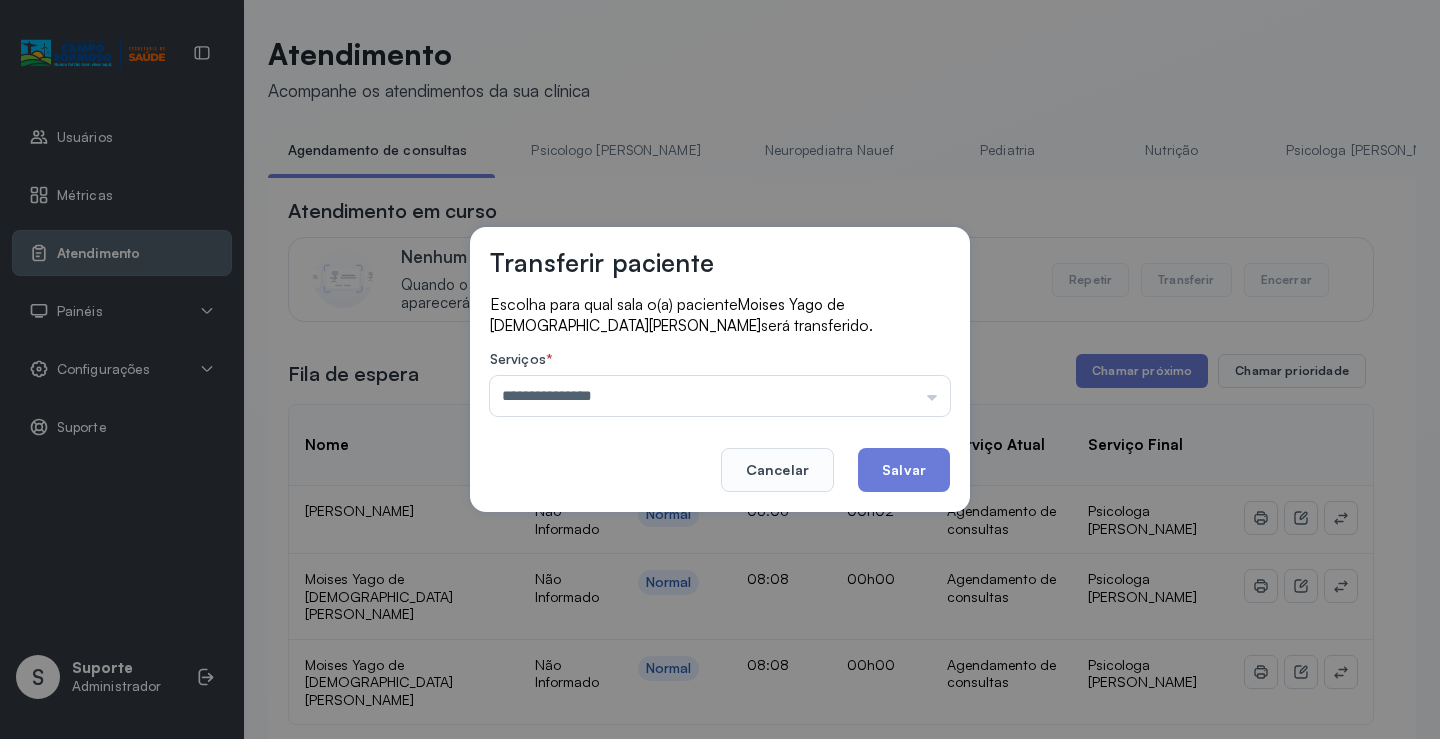 click on "**********" at bounding box center [720, 369] 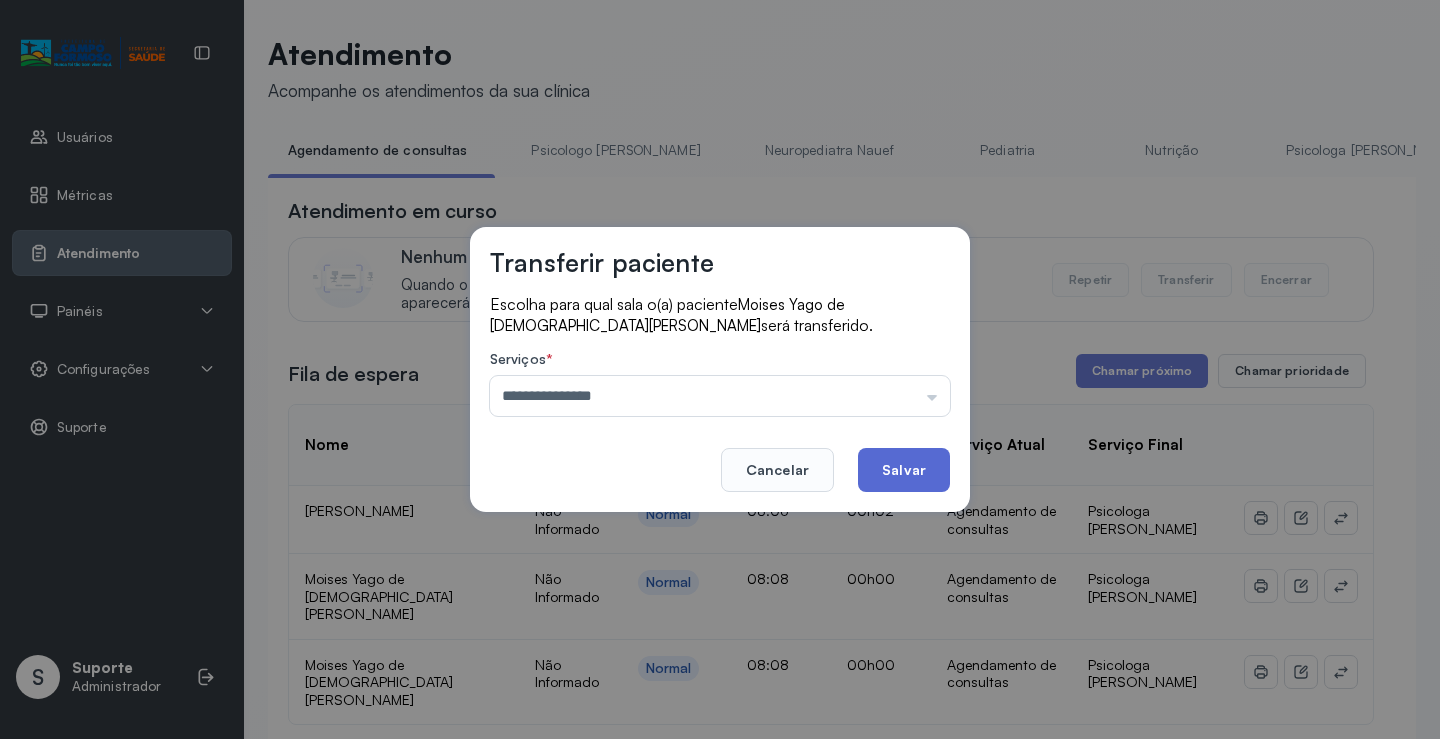 click on "Salvar" 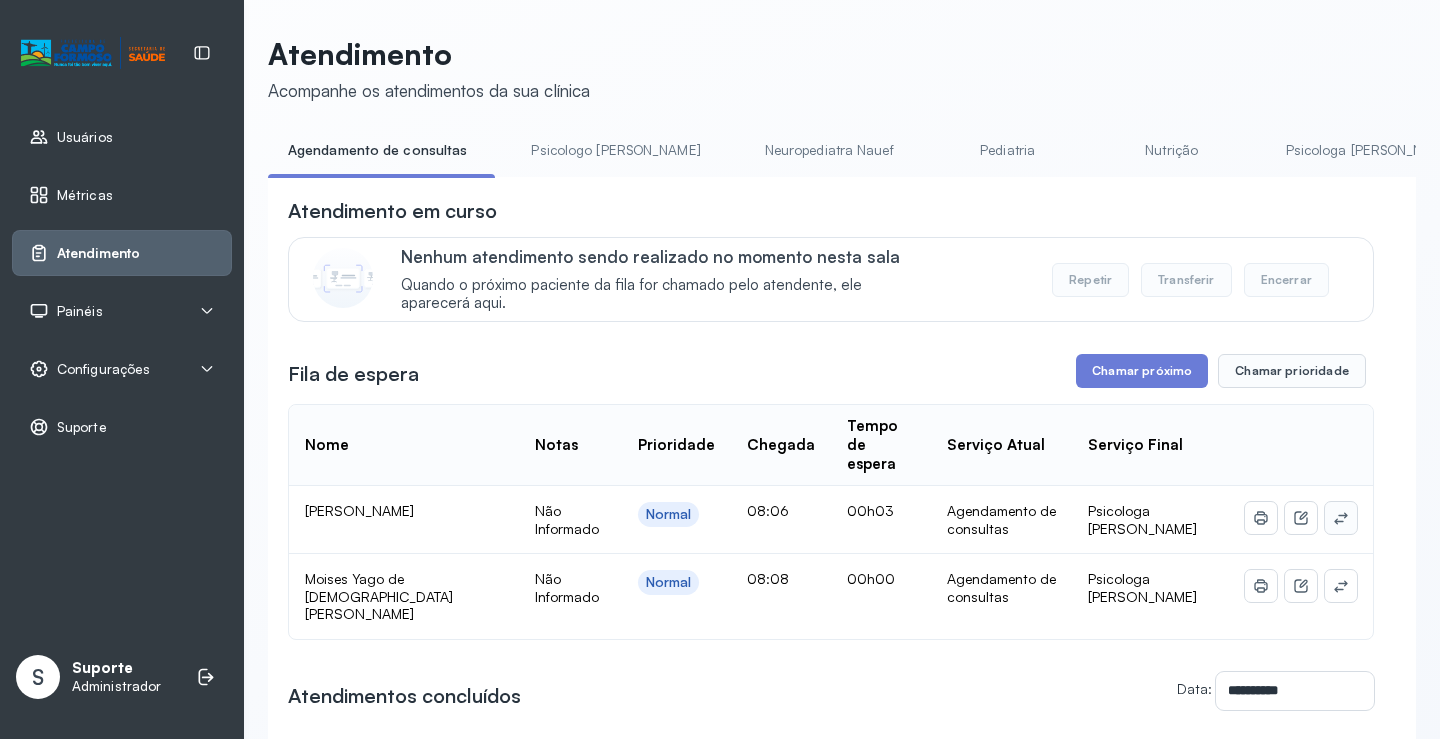 click 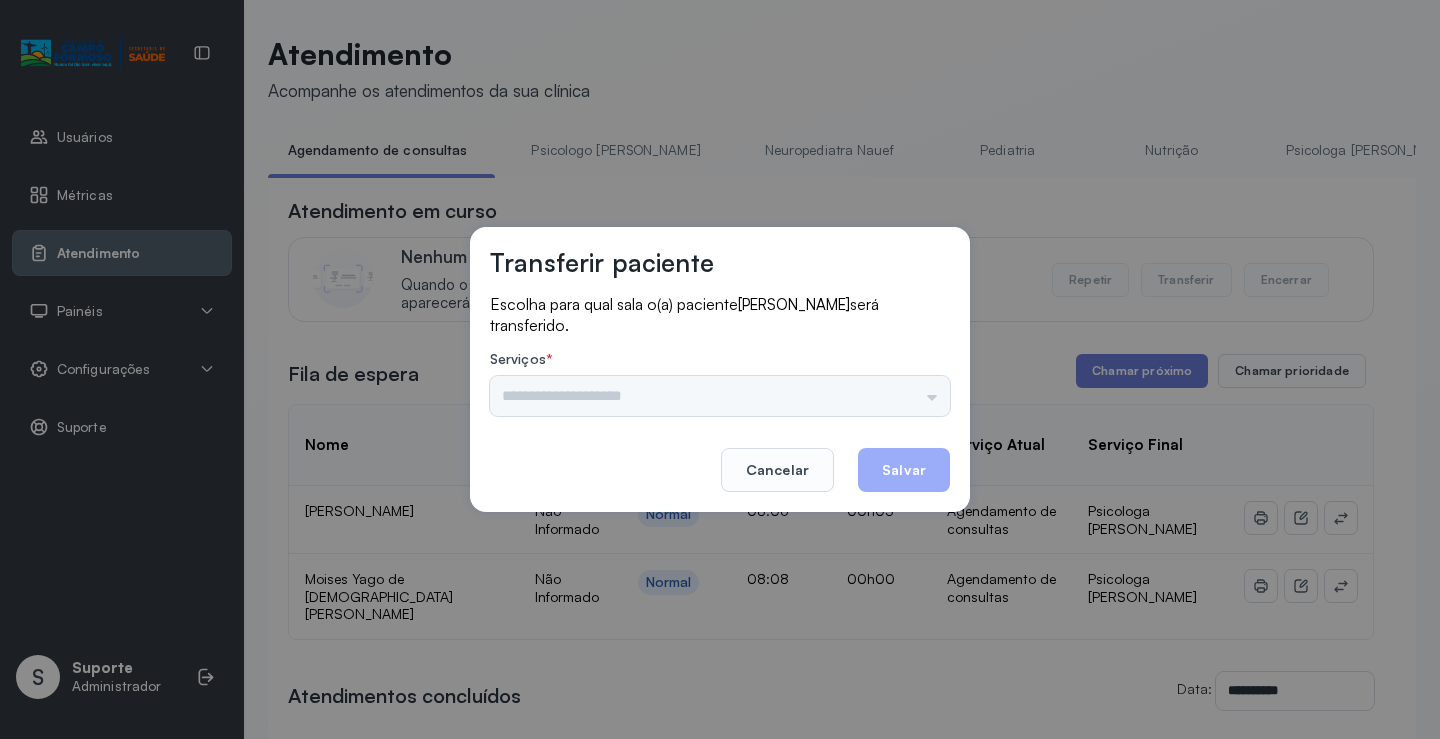 click on "Psicologo Pedro Neuropediatra Nauef Pediatria Nutrição Psicologa Alana Fisioterapeuta Janusia Coordenadora Solange Consultório 2 Assistente Social Triagem Psiquiatra Fisioterapeuta Francyne Fisioterapeuta Morgana Neuropediatra João" at bounding box center [720, 396] 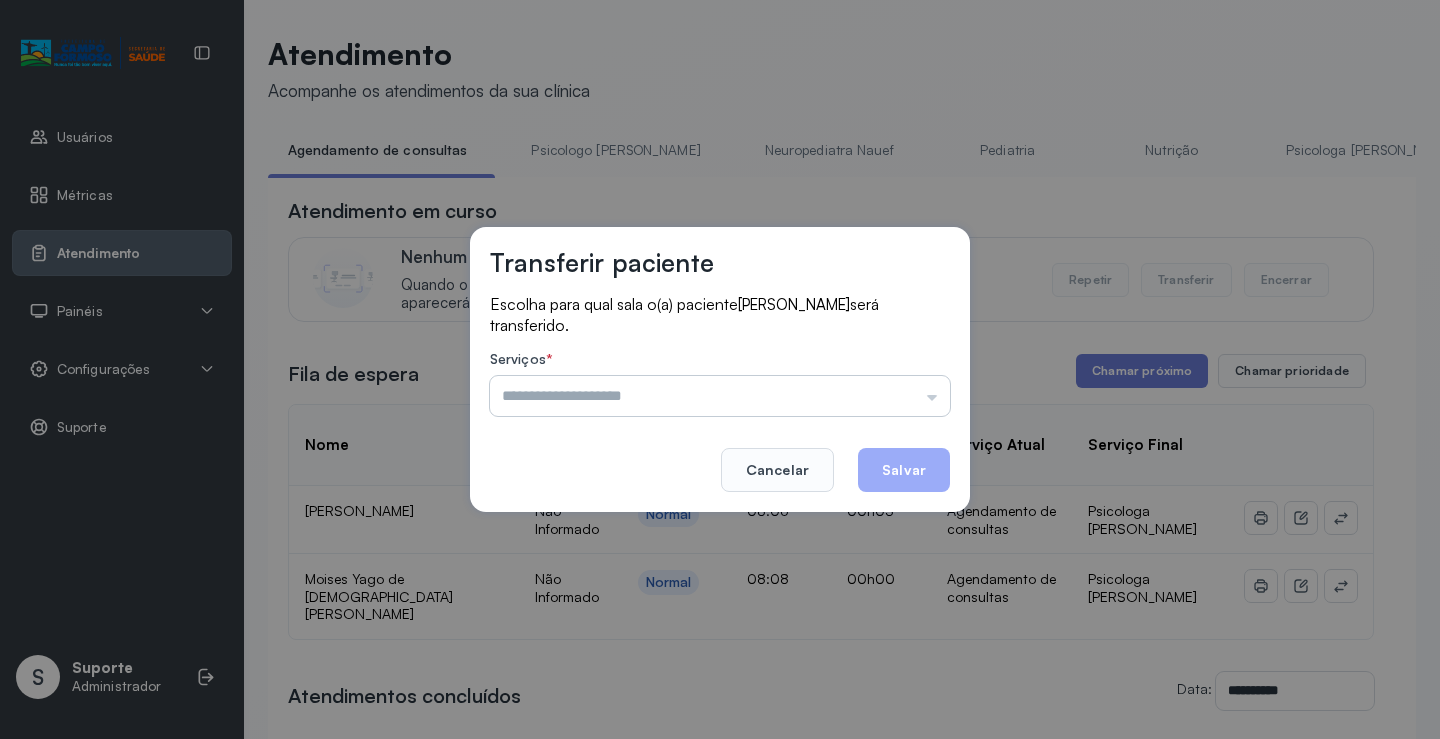 click at bounding box center (720, 396) 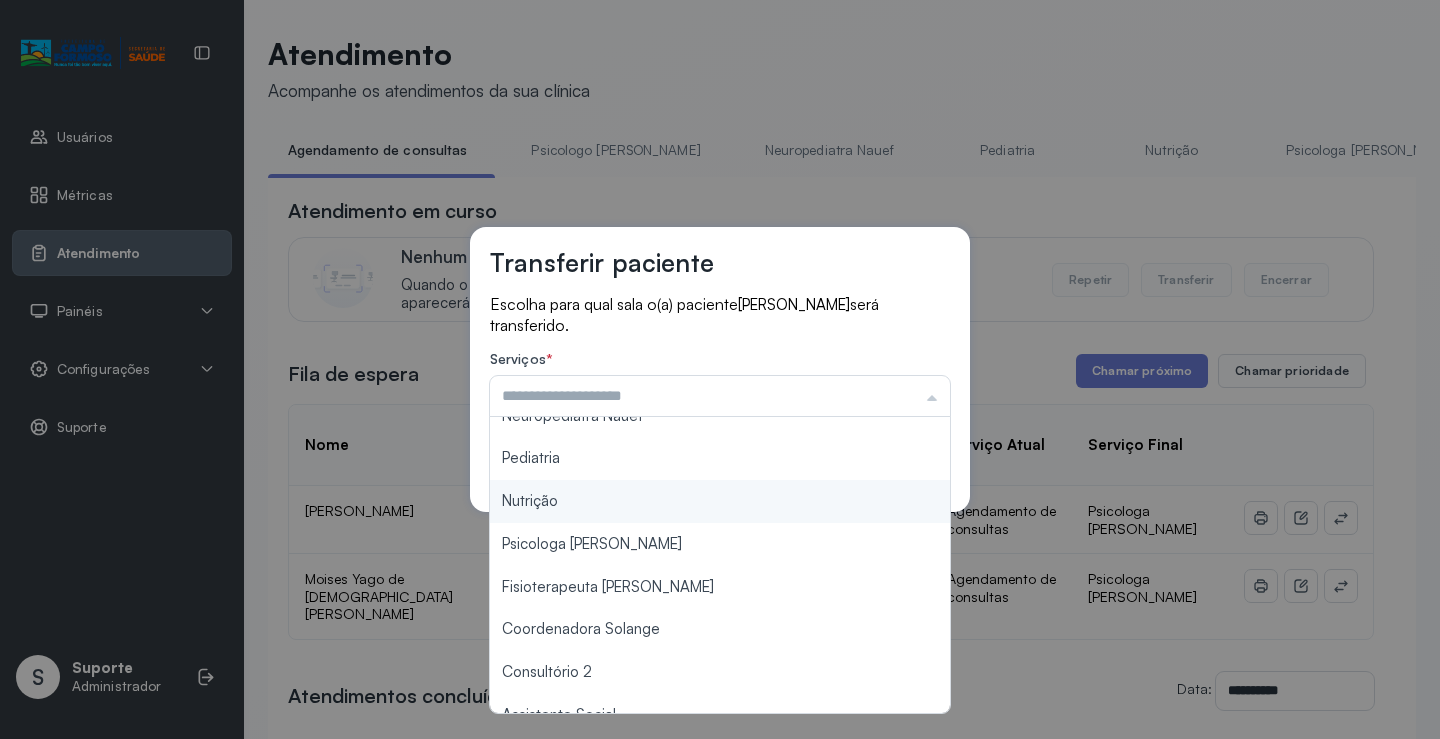 scroll, scrollTop: 100, scrollLeft: 0, axis: vertical 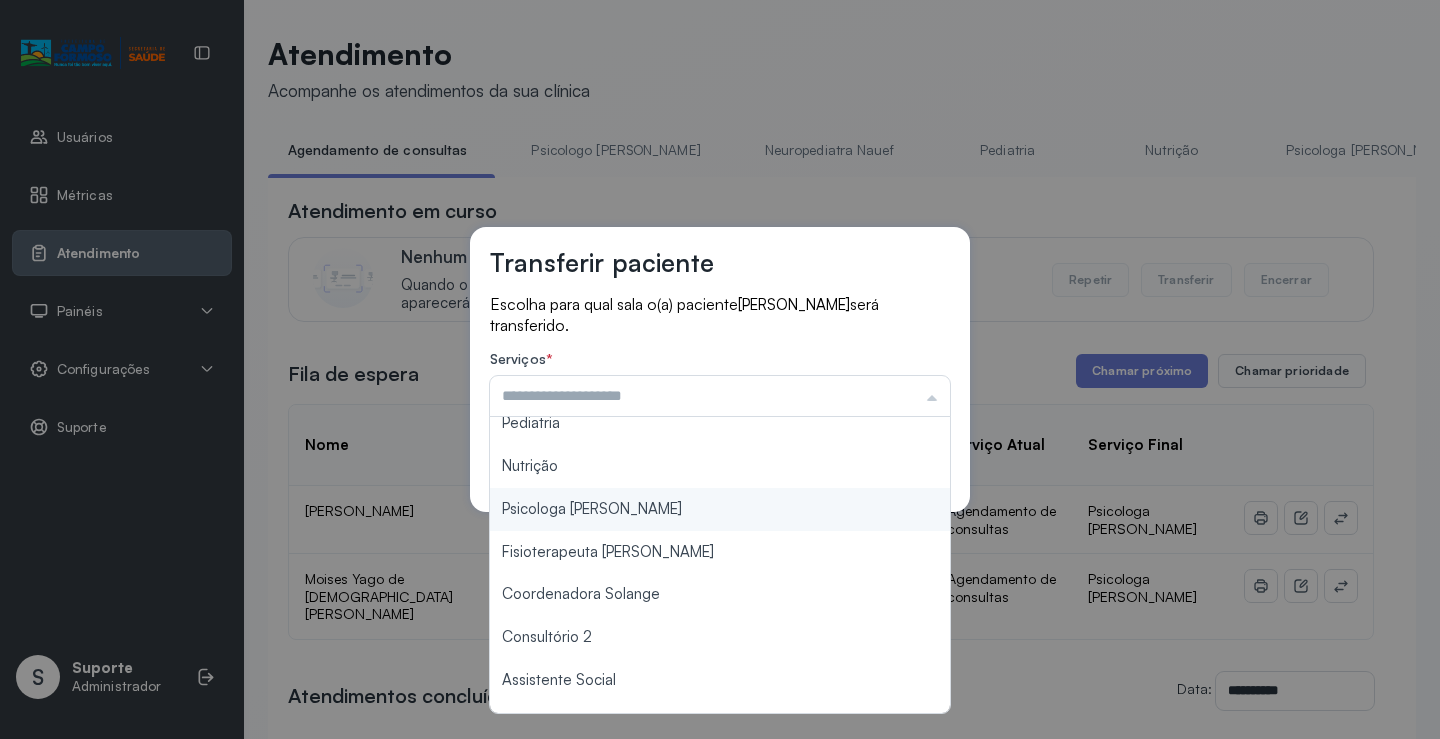 type on "**********" 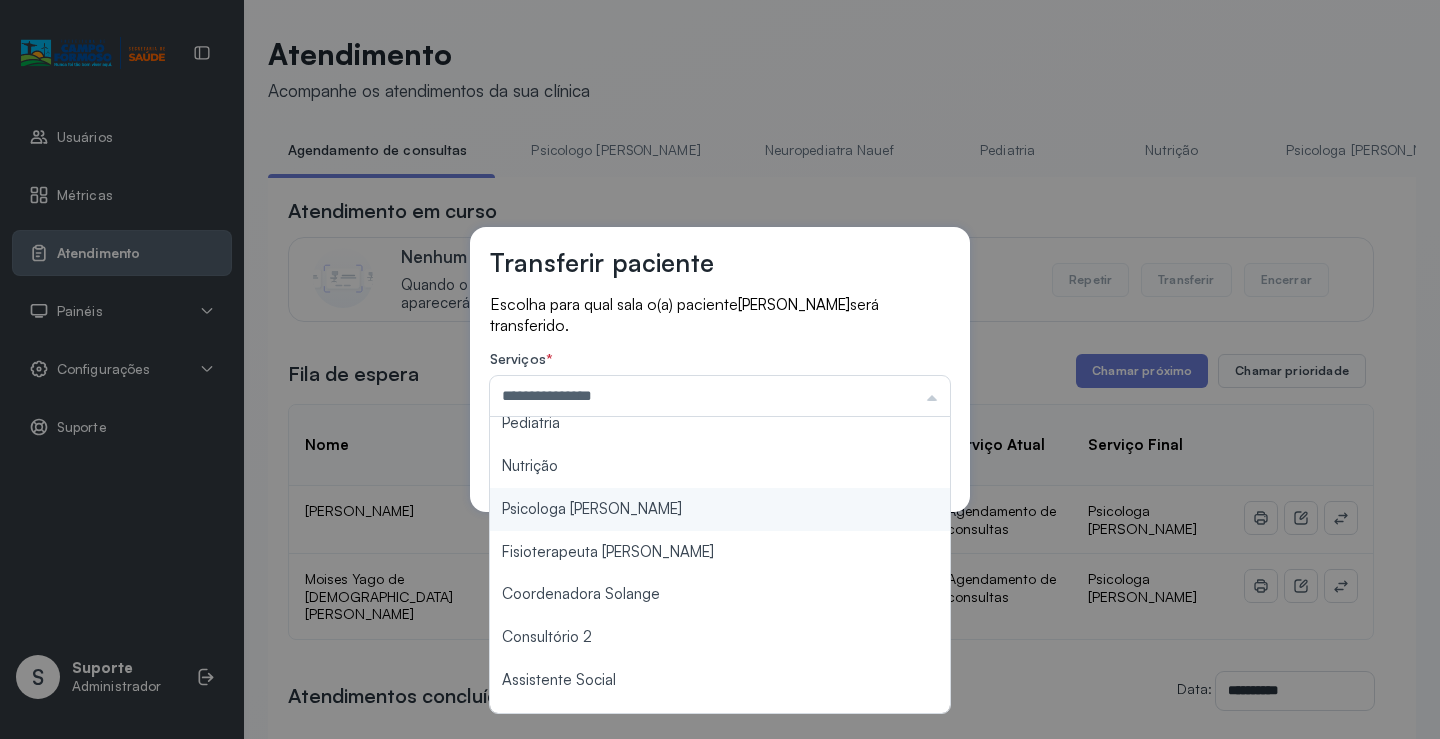 click on "**********" at bounding box center (720, 369) 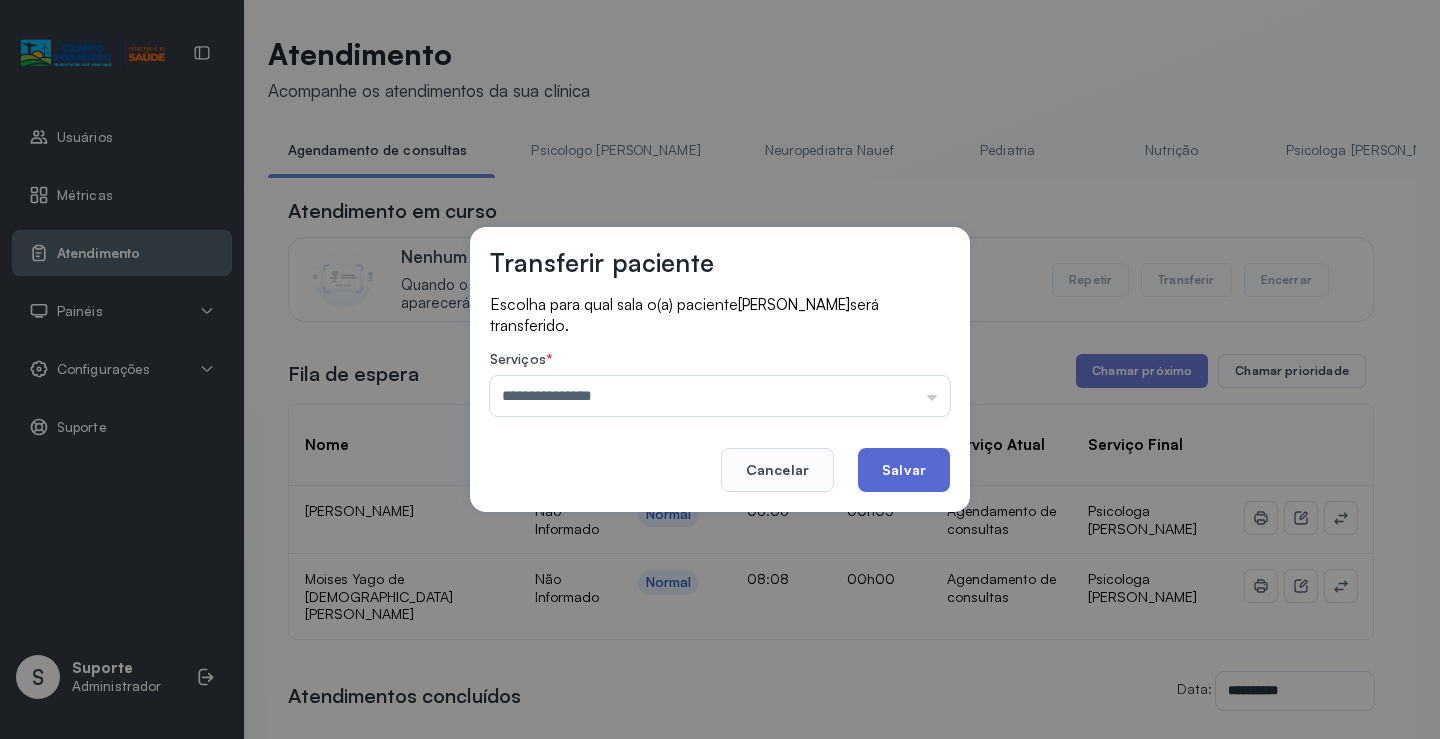 click on "Salvar" 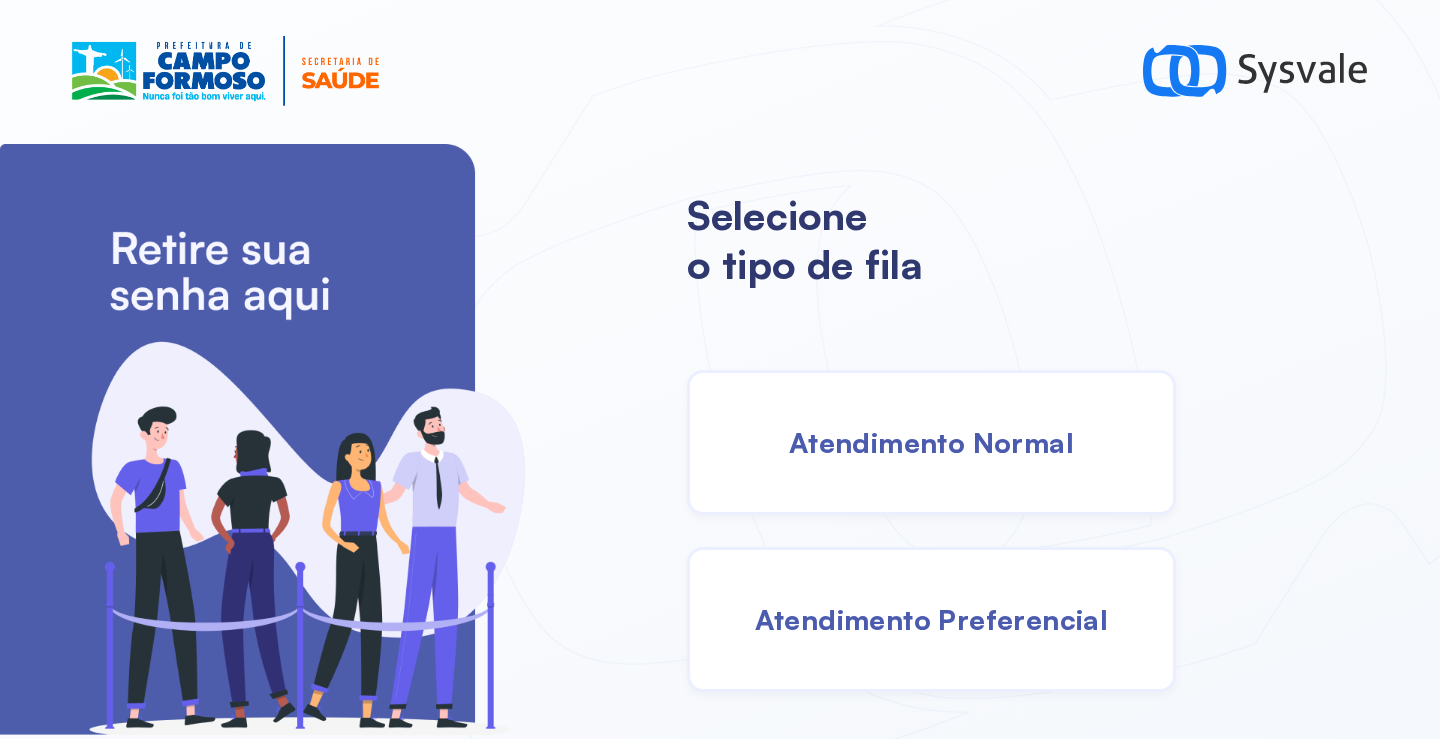 scroll, scrollTop: 0, scrollLeft: 0, axis: both 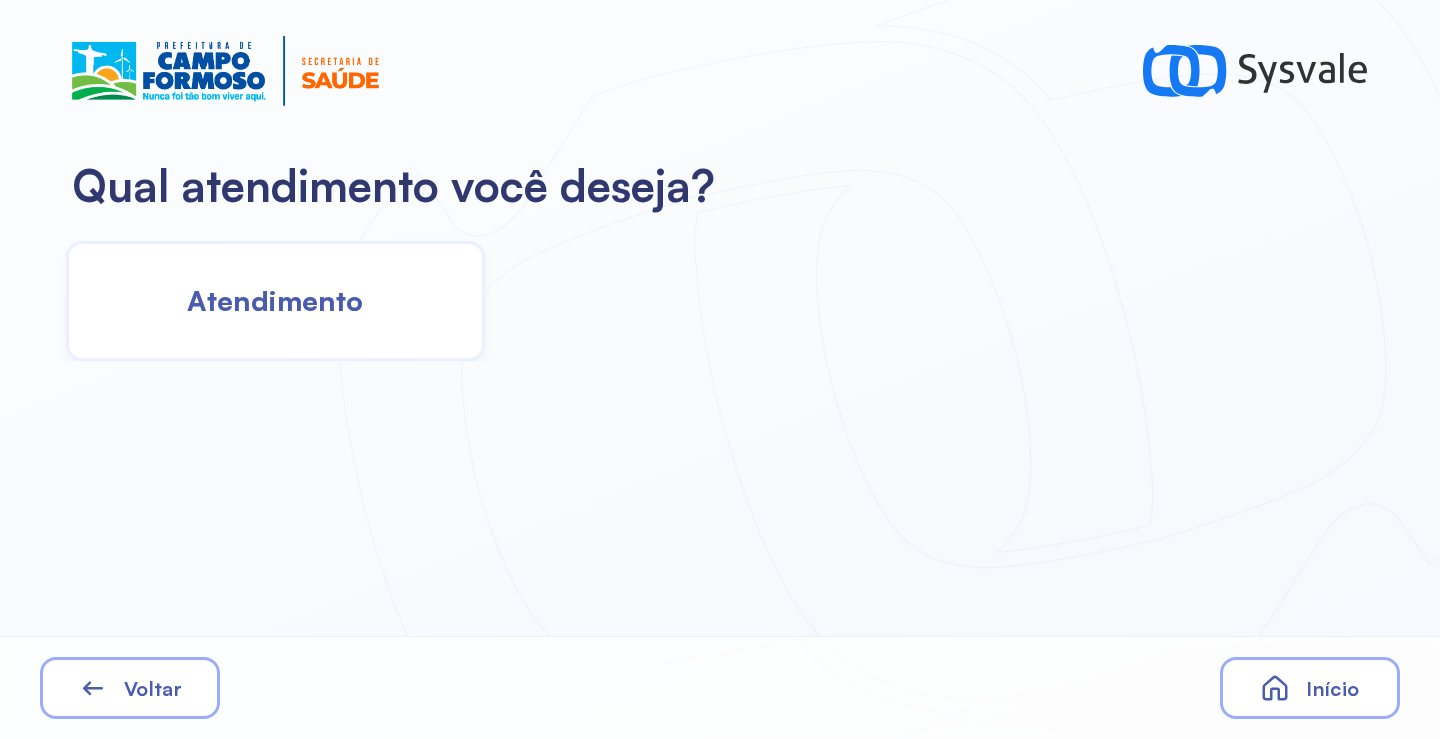 click on "Atendimento" 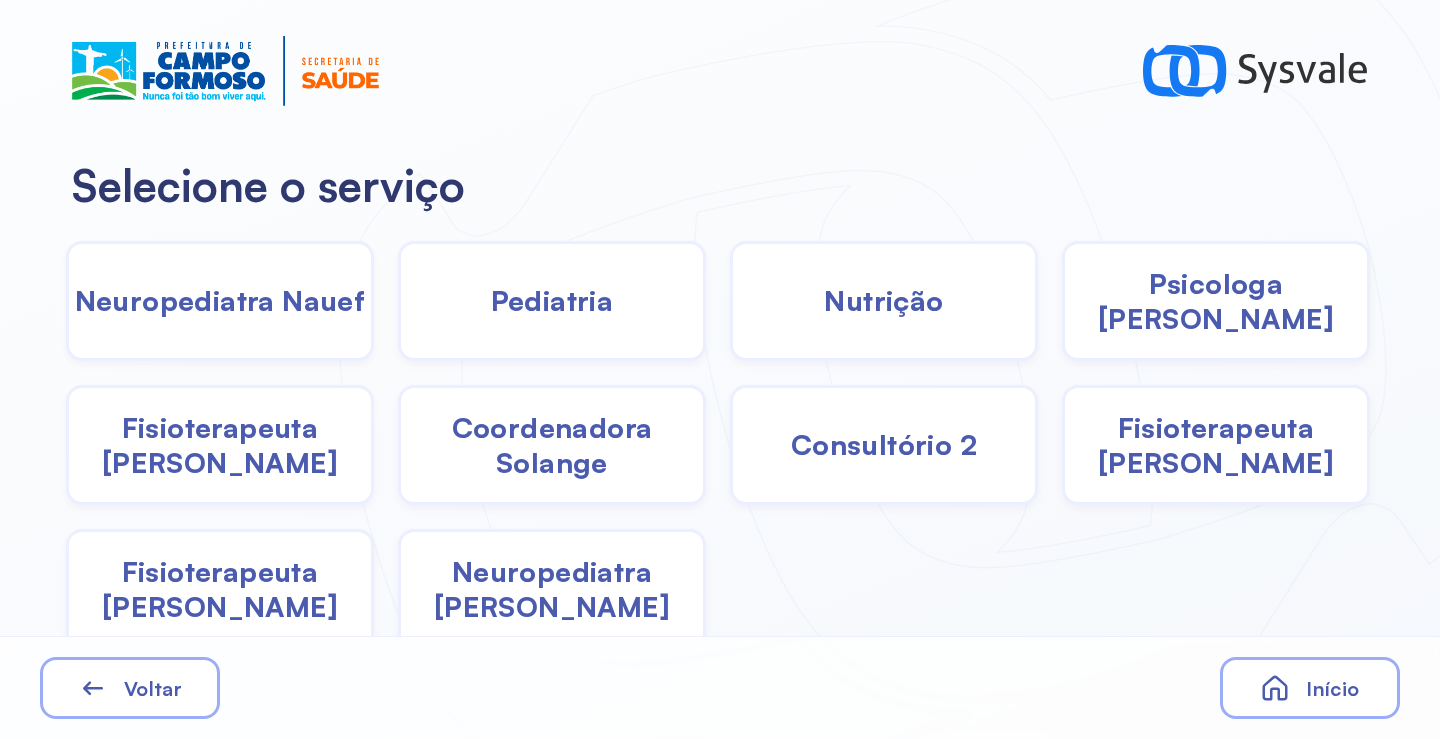 click on "Psicologa [PERSON_NAME]" at bounding box center [1216, 301] 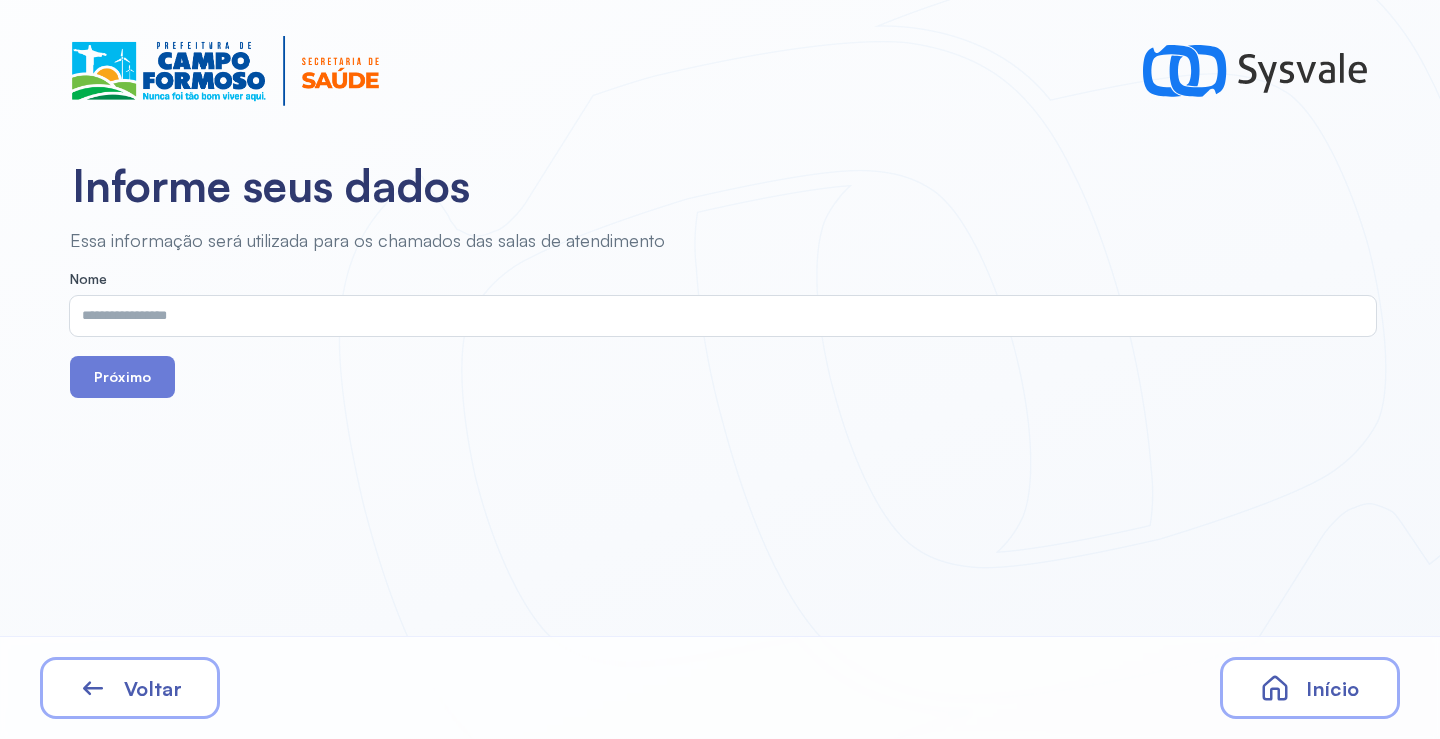 click at bounding box center (719, 316) 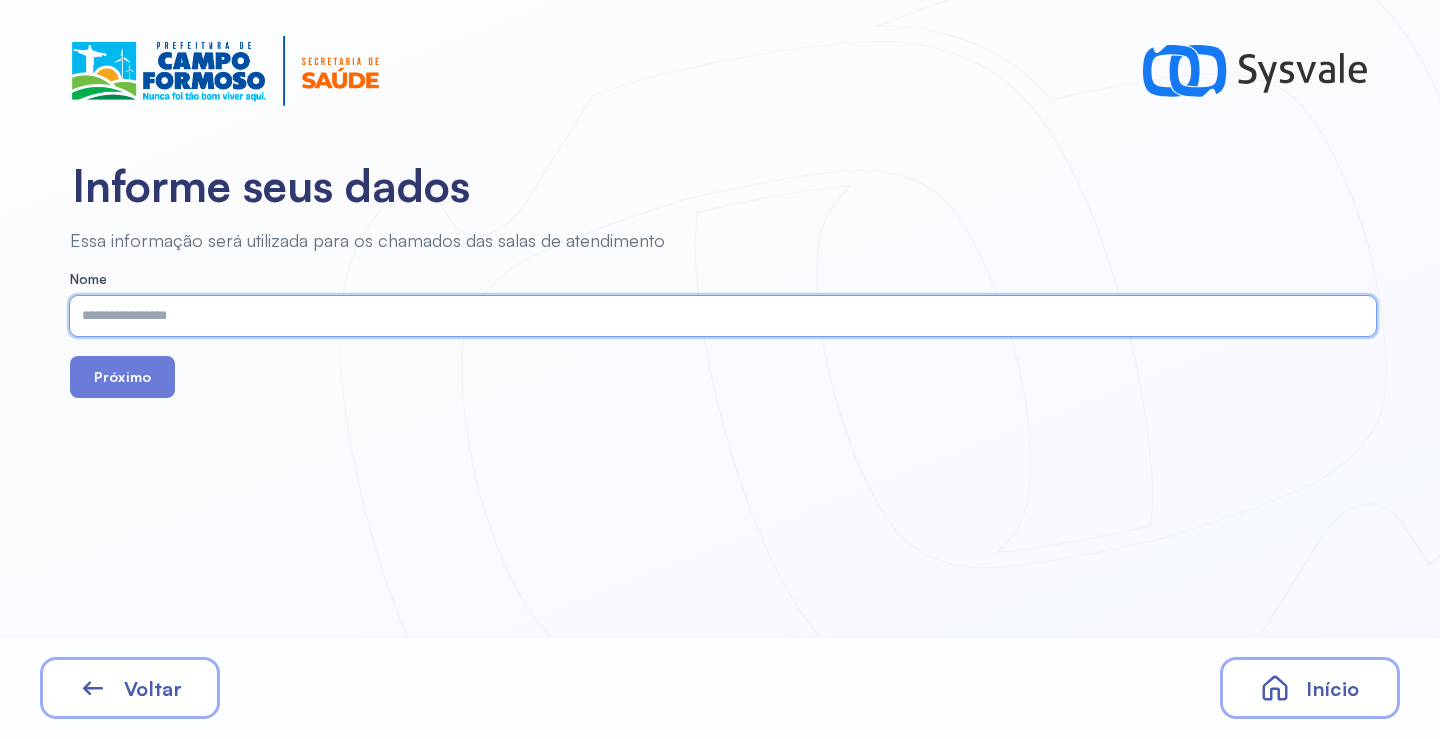 paste on "**********" 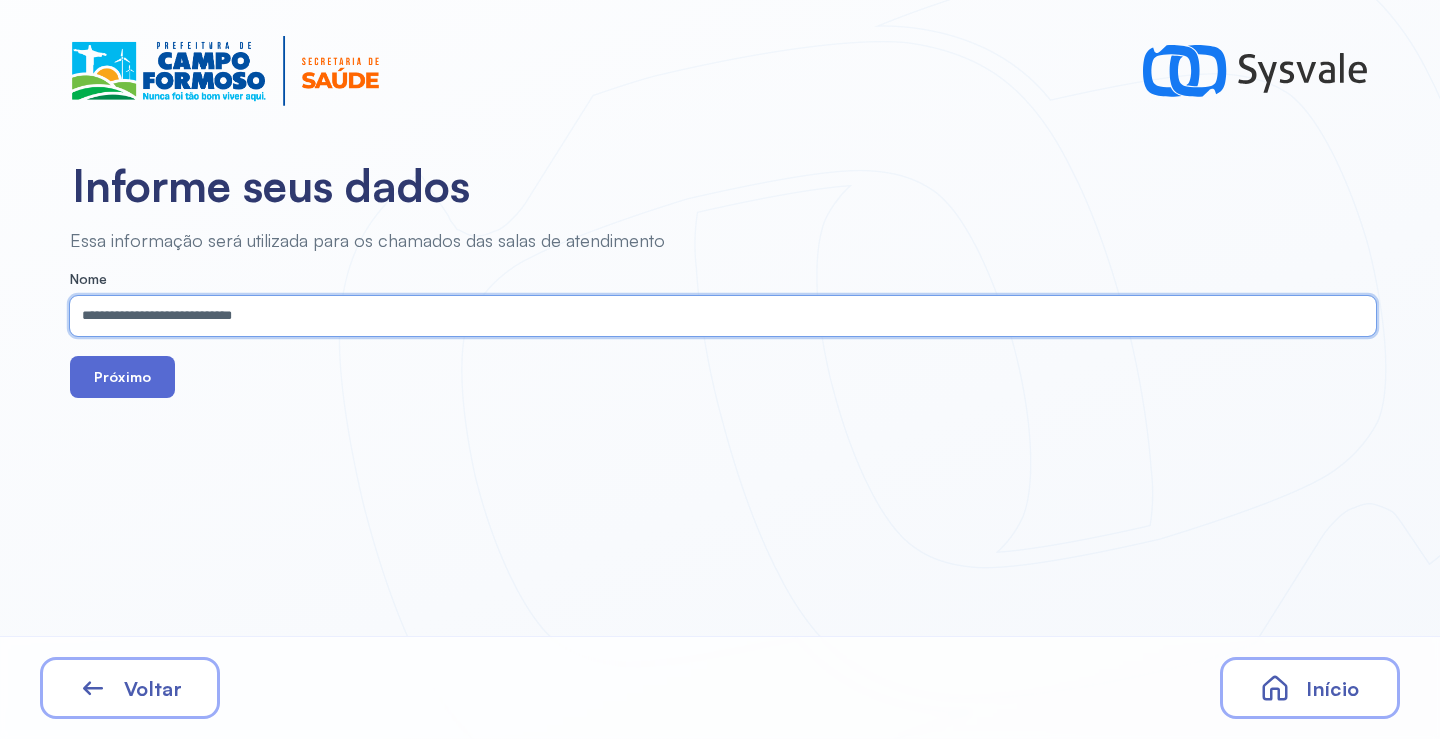 type on "**********" 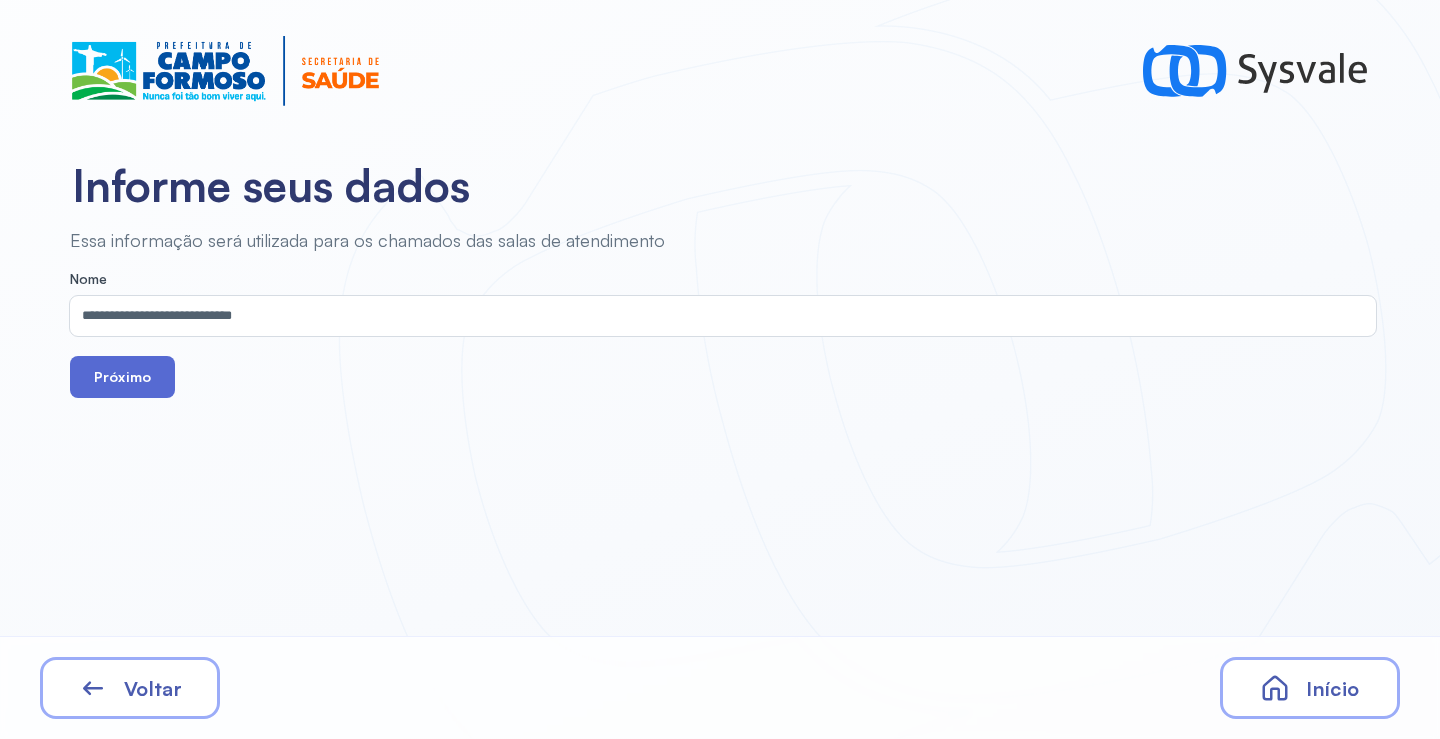 click on "Próximo" at bounding box center (122, 377) 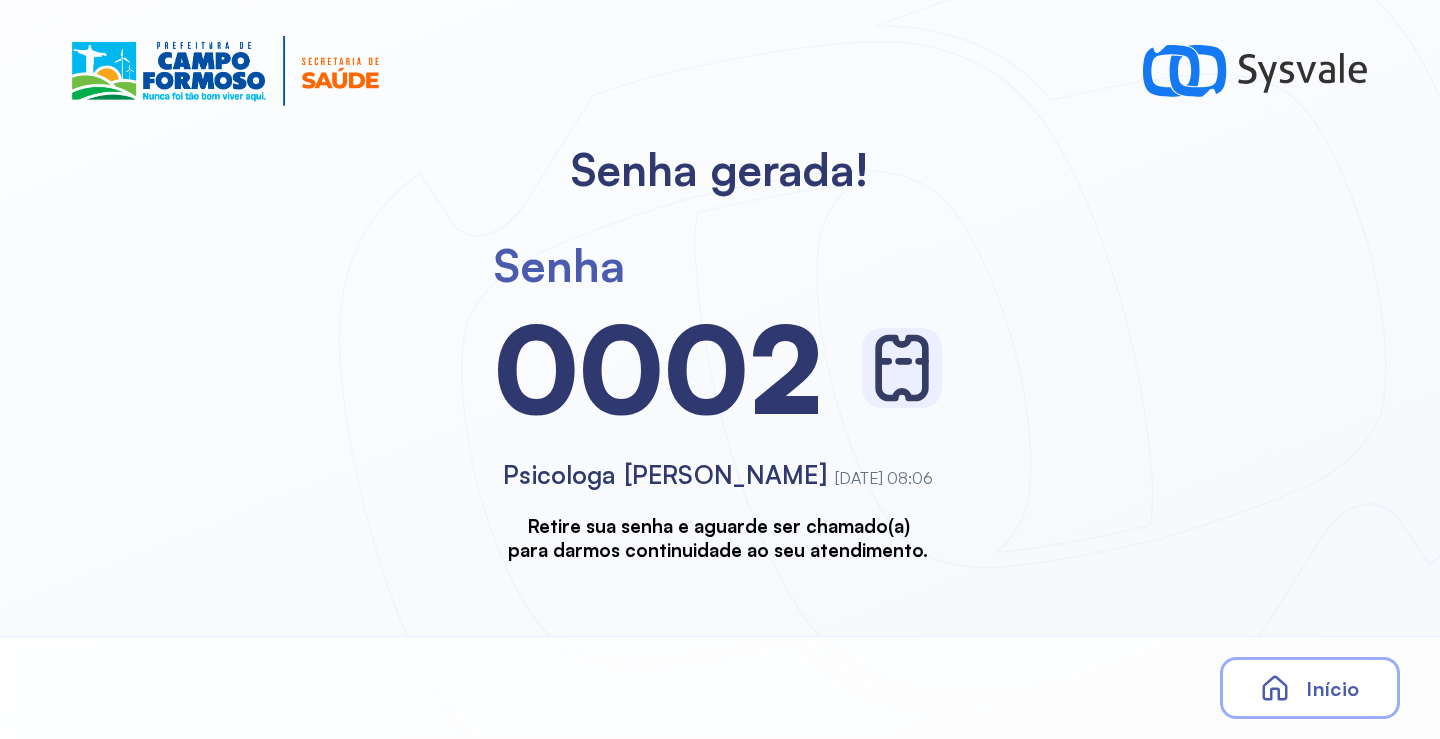 scroll, scrollTop: 0, scrollLeft: 0, axis: both 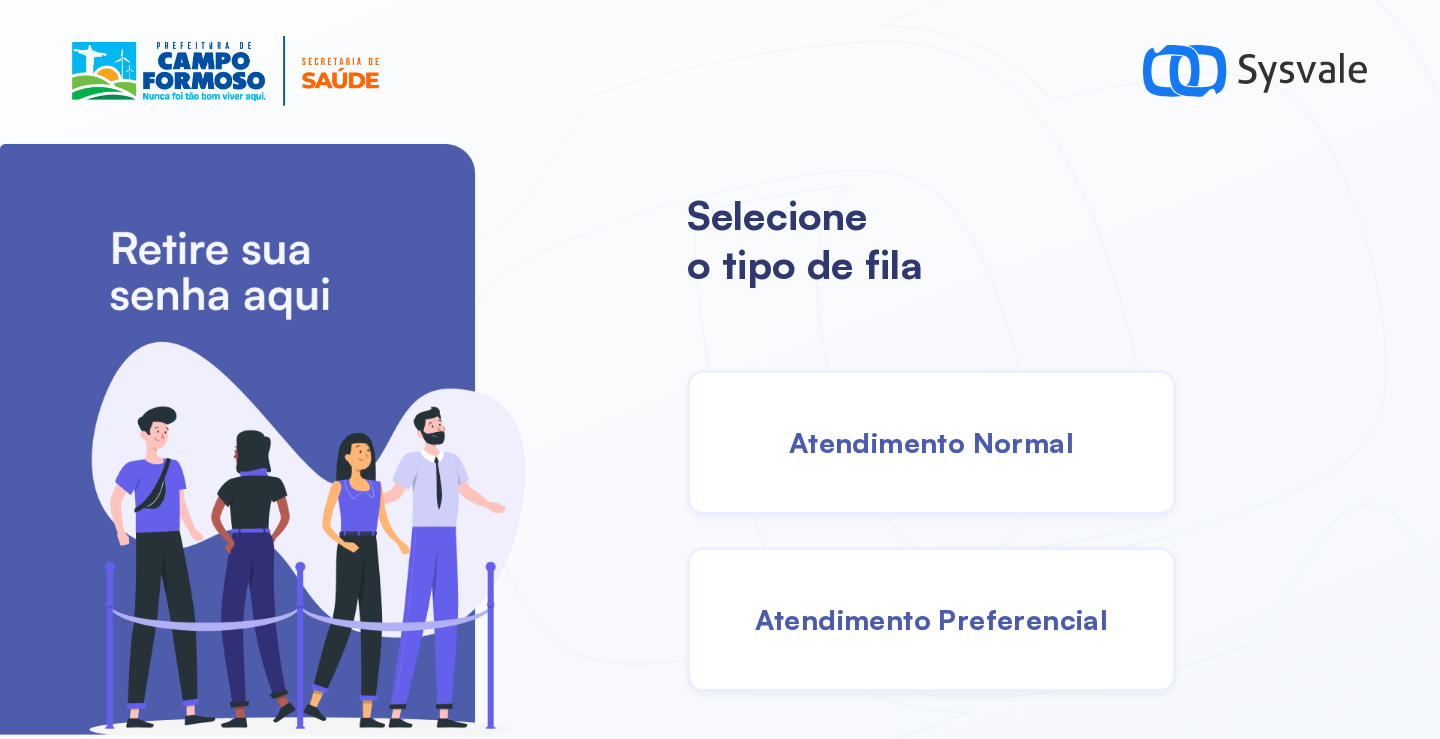 click on "Atendimento Normal" at bounding box center (931, 442) 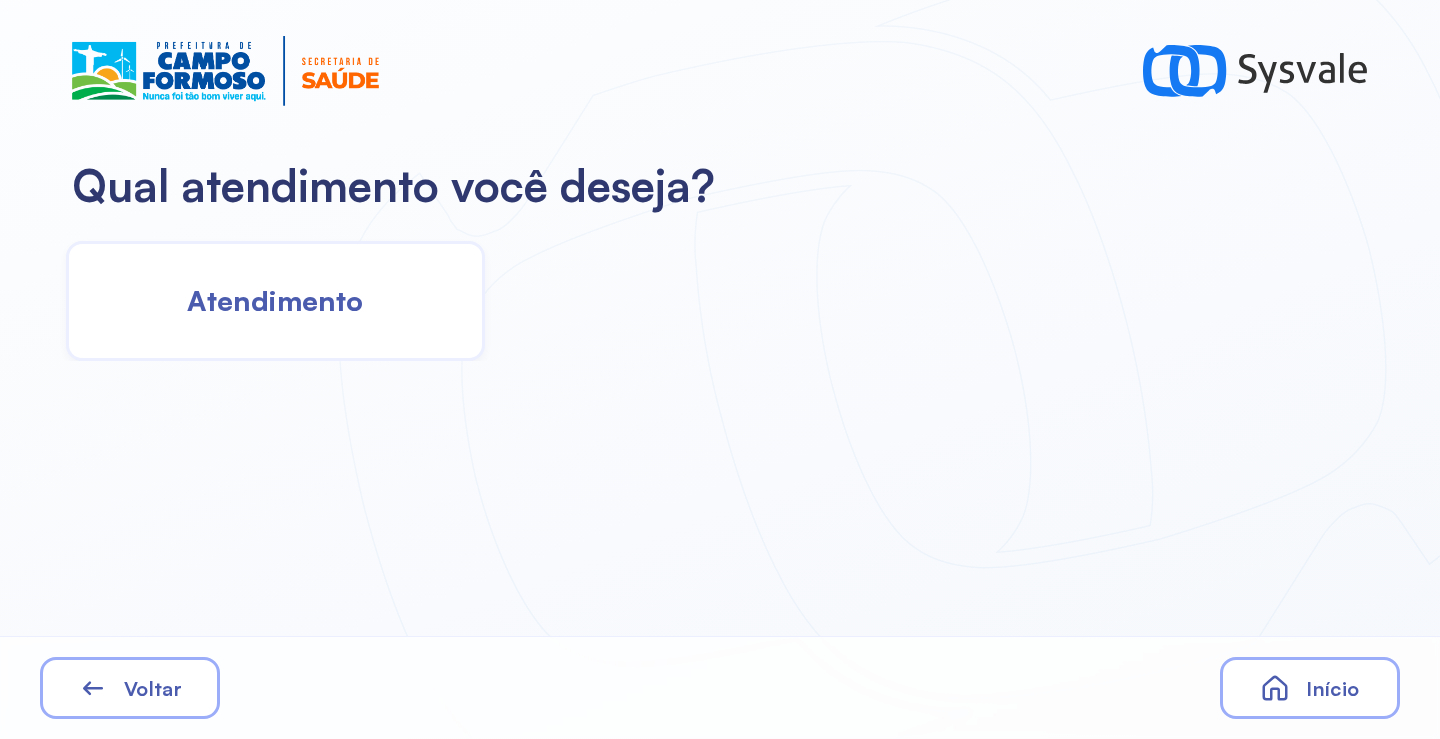 click on "Atendimento" at bounding box center (275, 300) 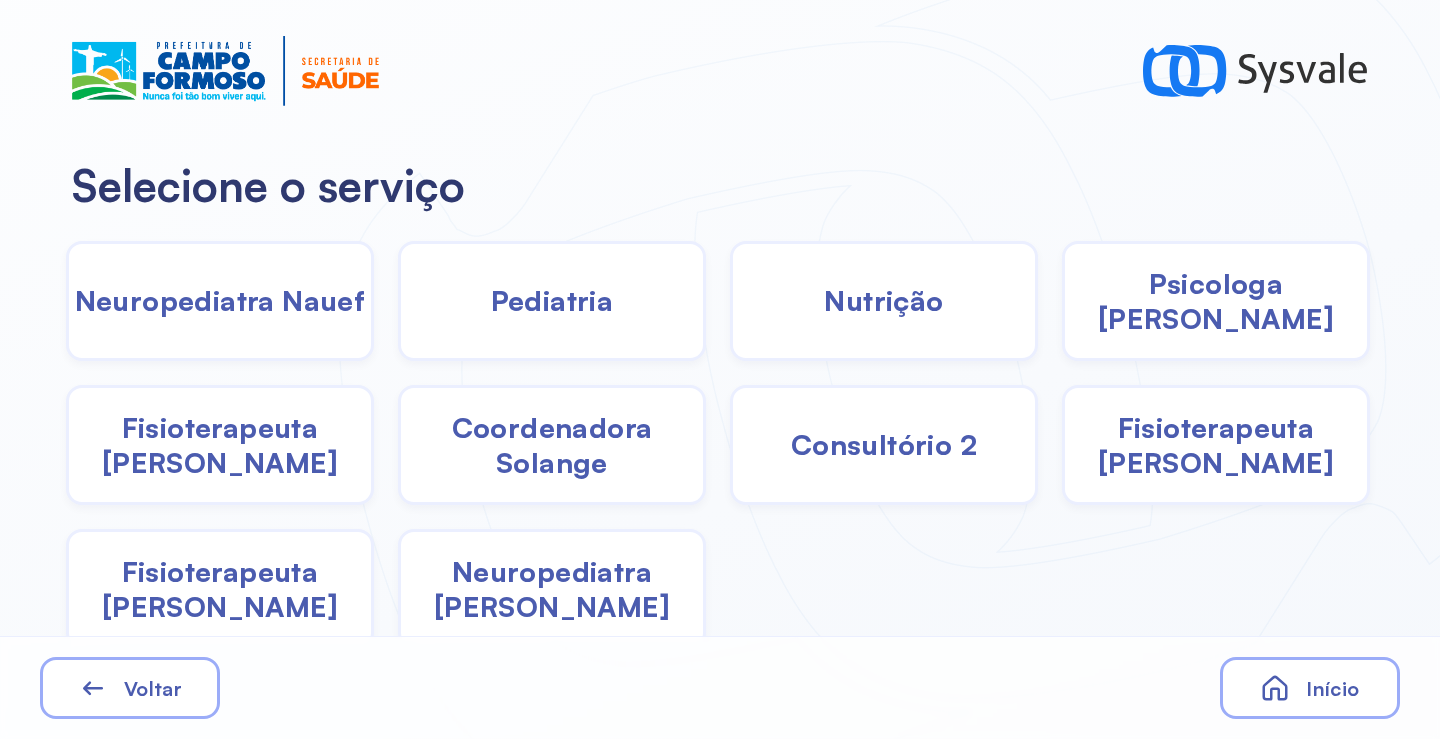 click on "Psicologa [PERSON_NAME]" at bounding box center (1216, 301) 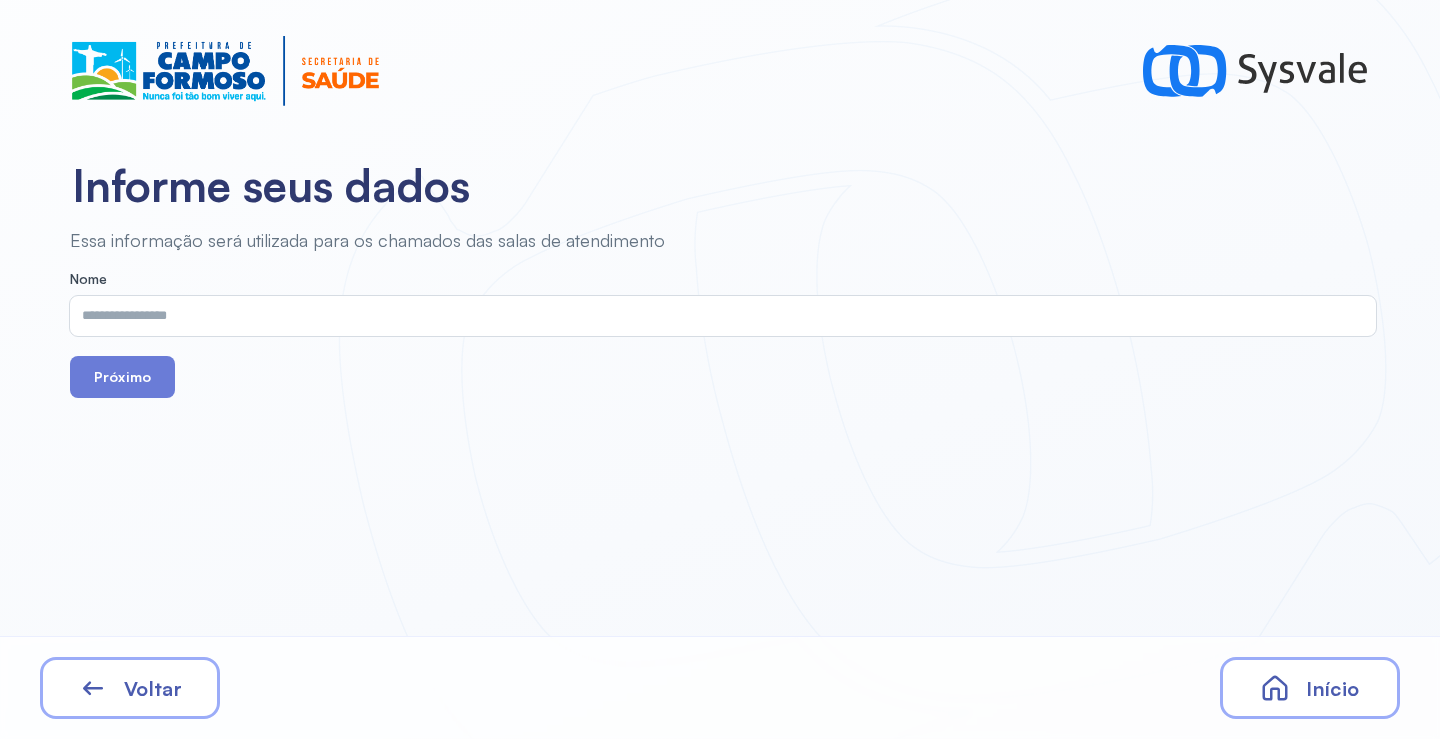 click at bounding box center (719, 316) 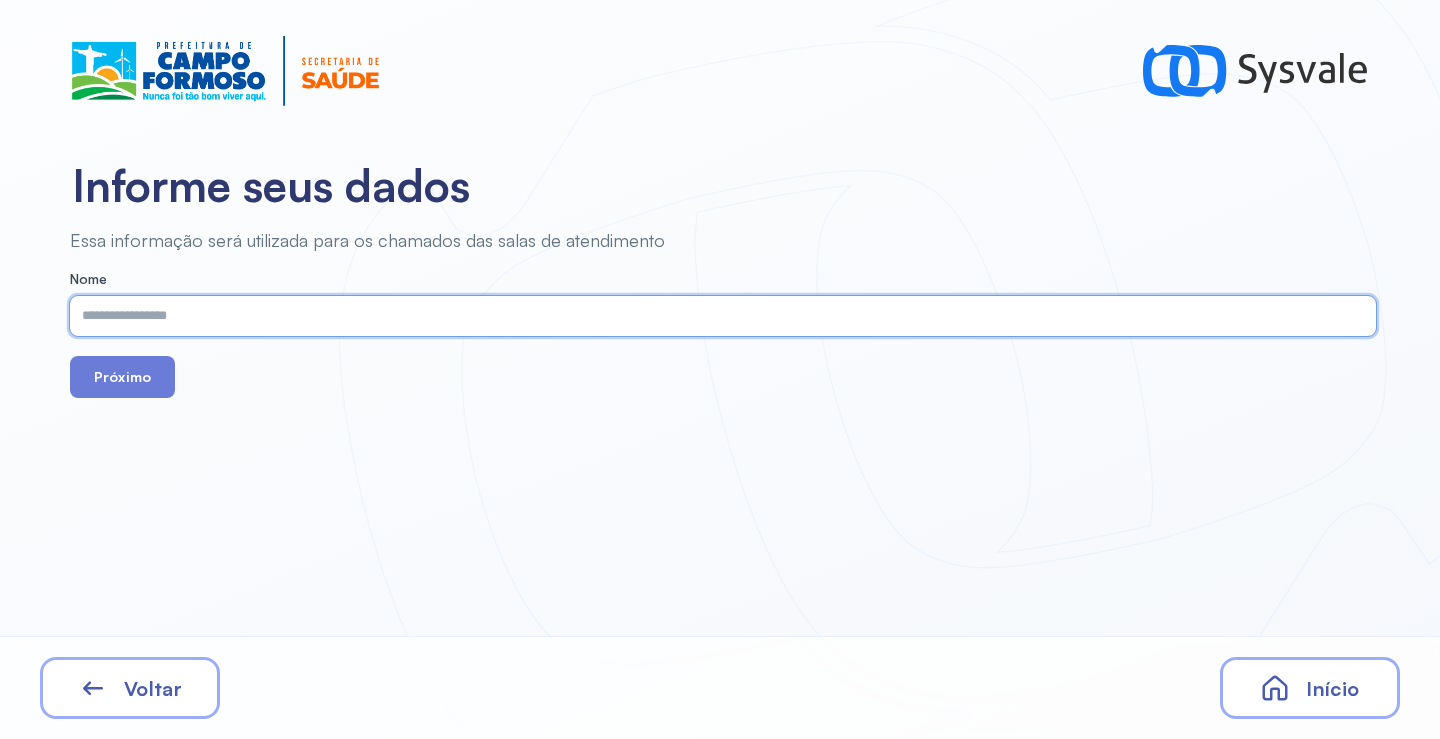 paste on "**********" 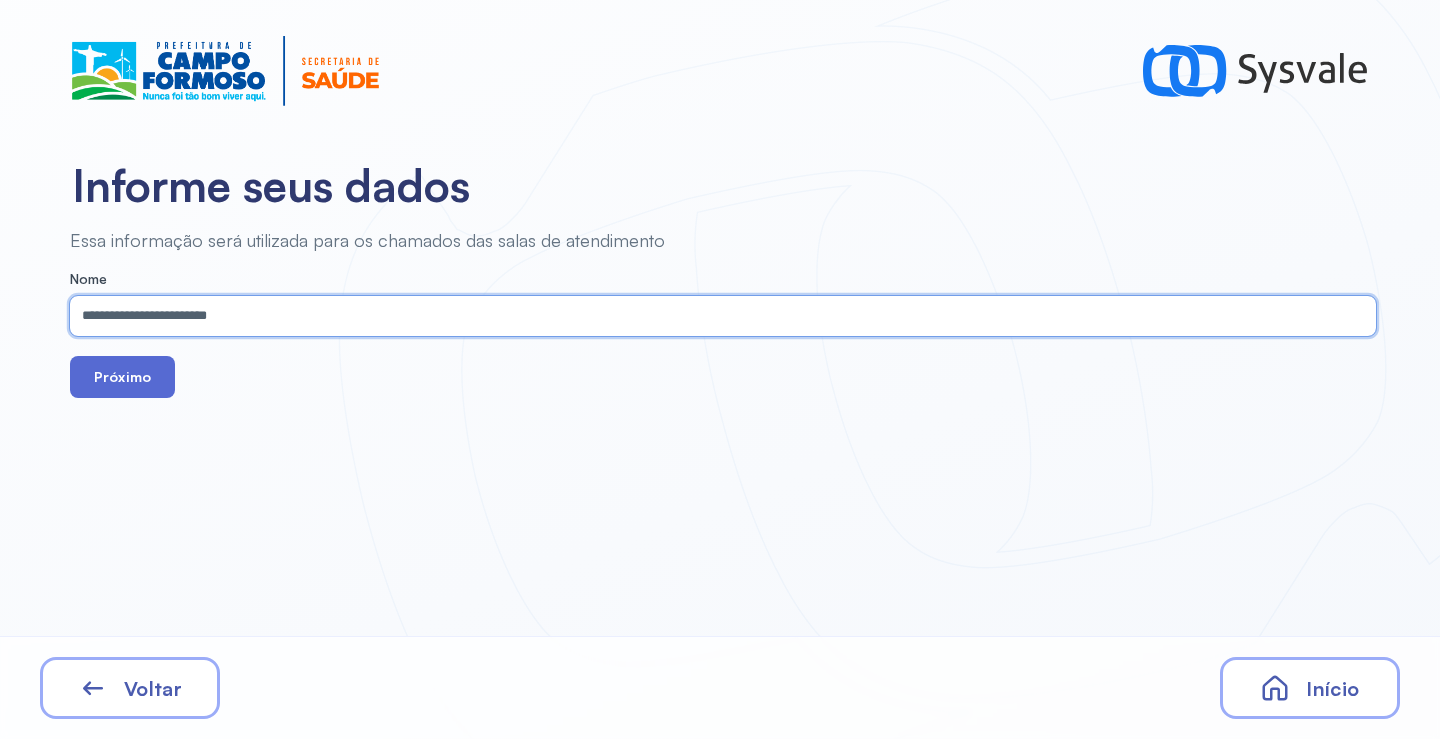 type on "**********" 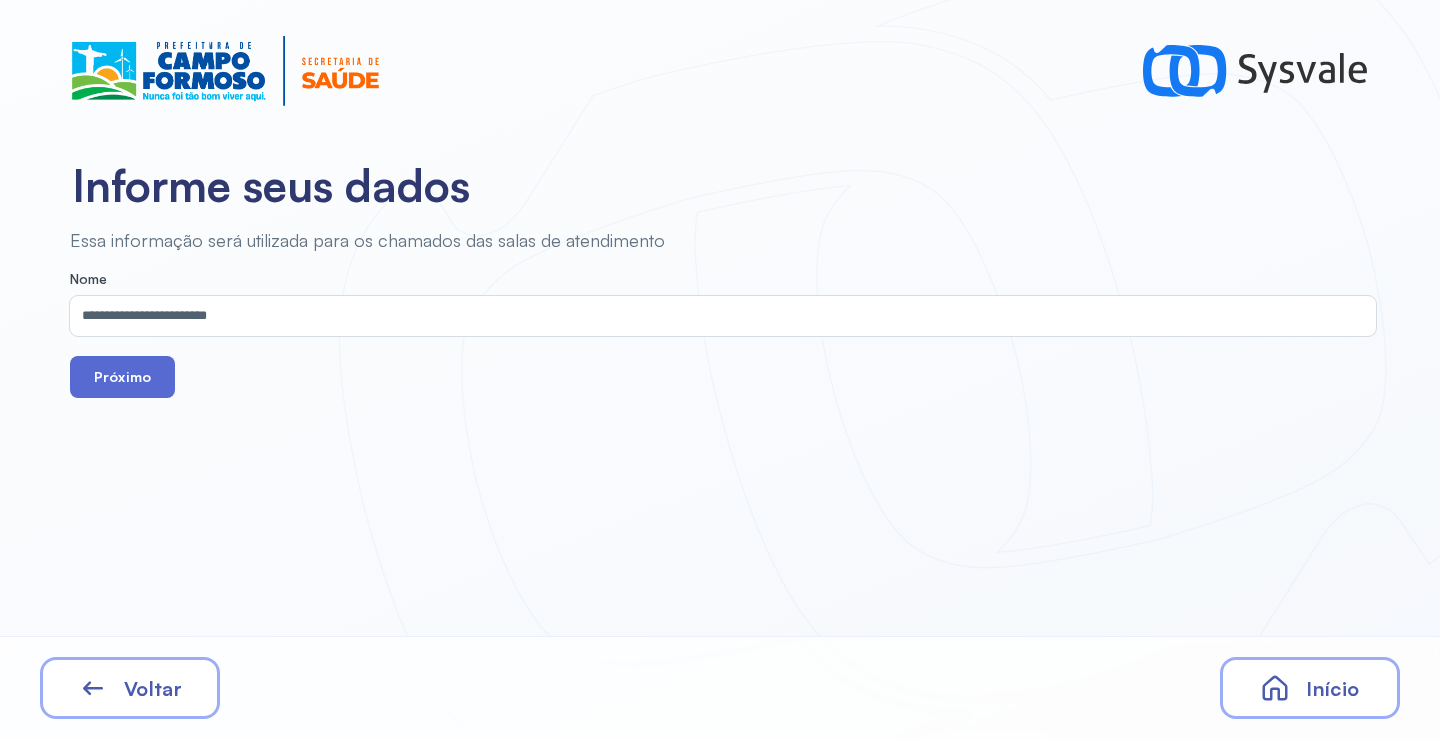 click on "Próximo" at bounding box center [122, 377] 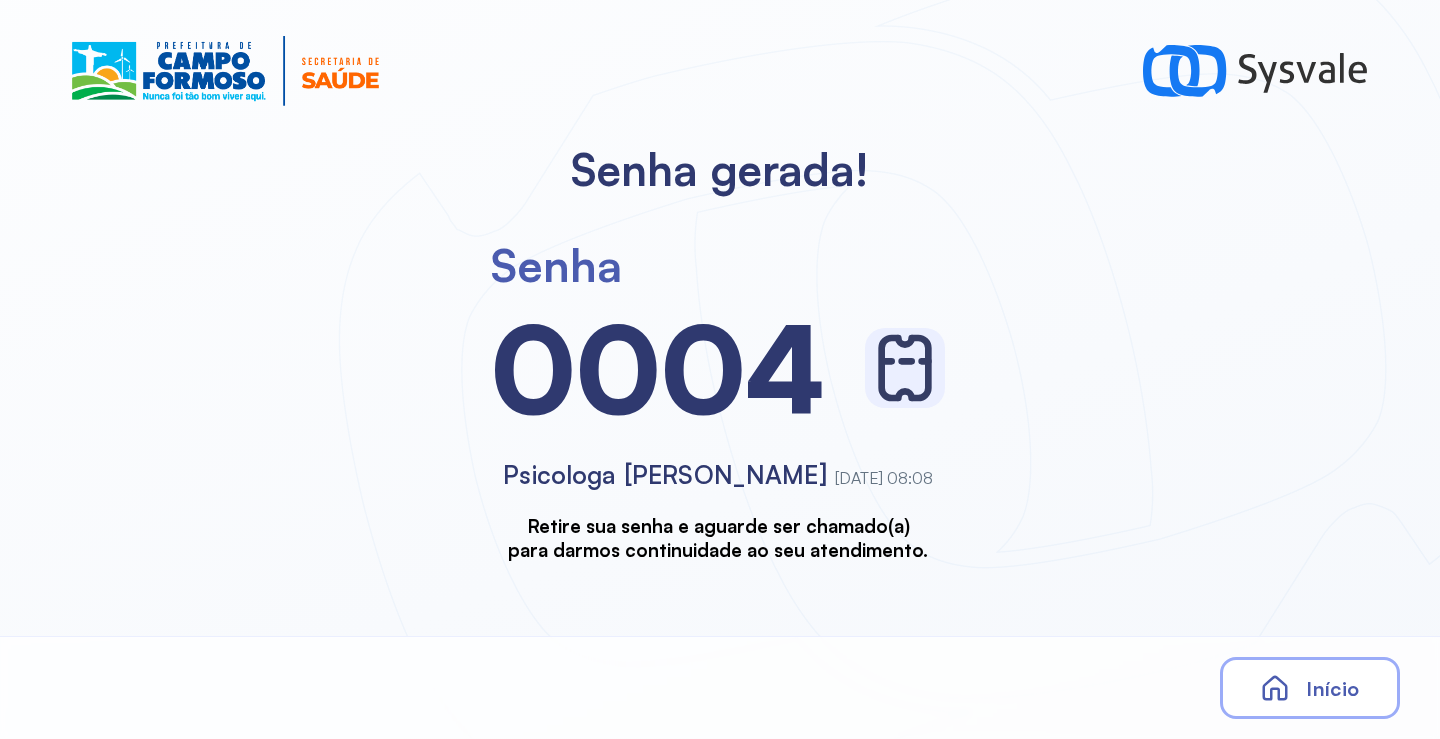 scroll, scrollTop: 0, scrollLeft: 0, axis: both 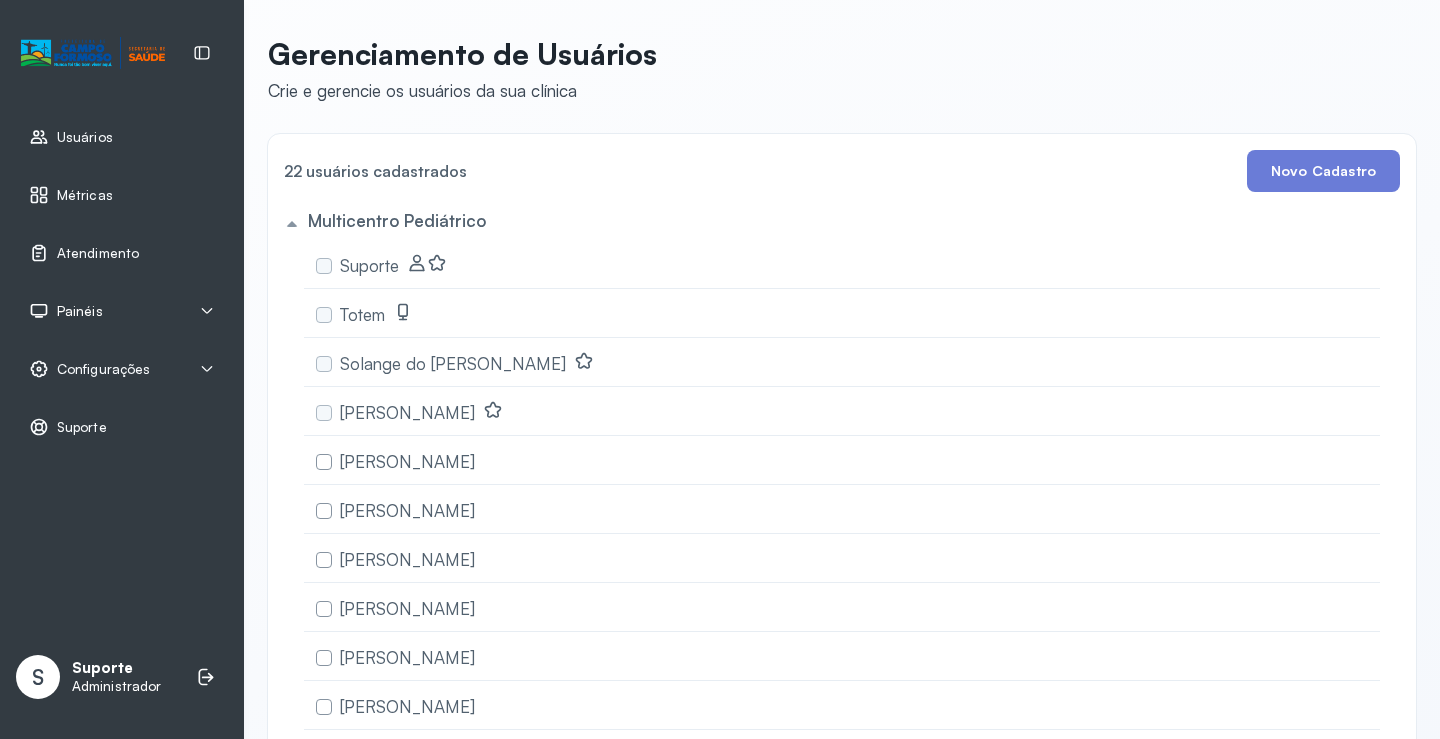 click on "Painéis" at bounding box center (80, 311) 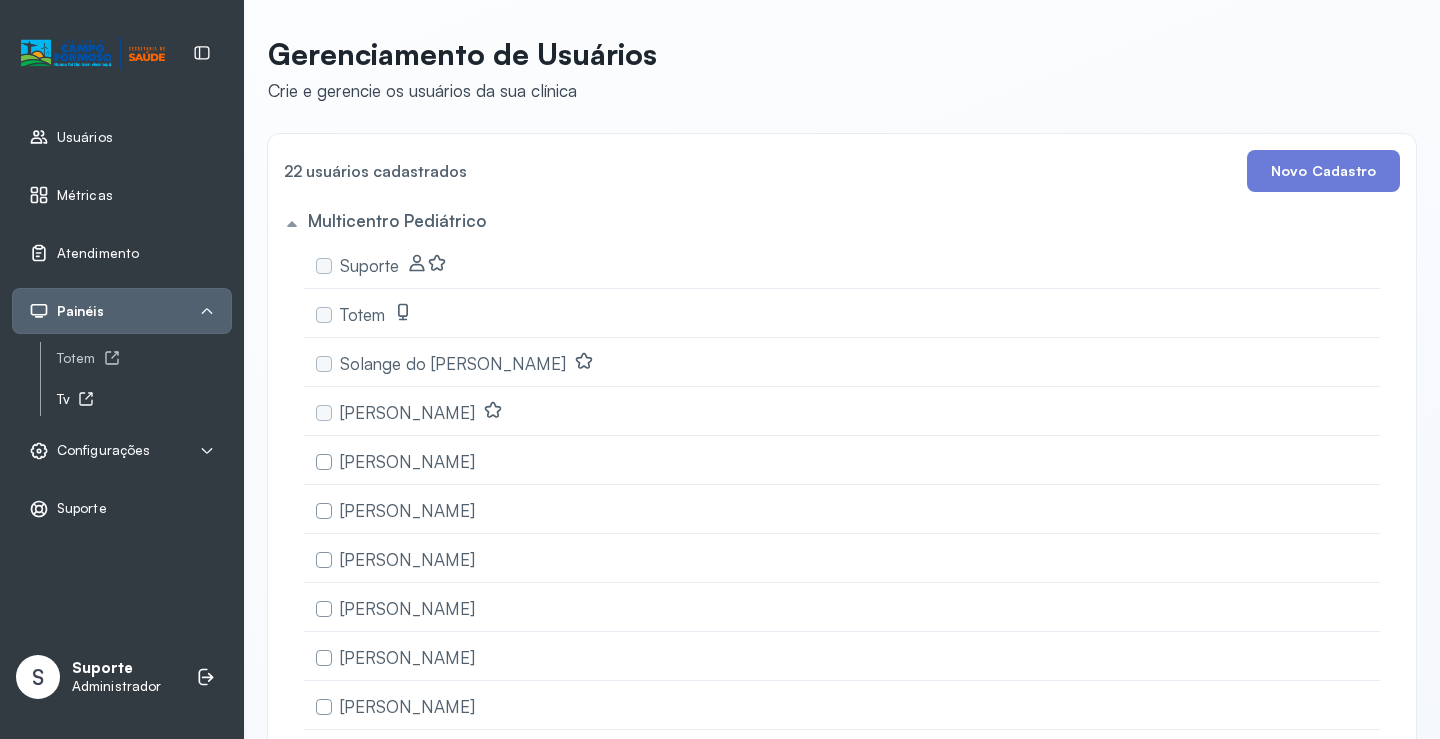 click on "Tv" at bounding box center [144, 399] 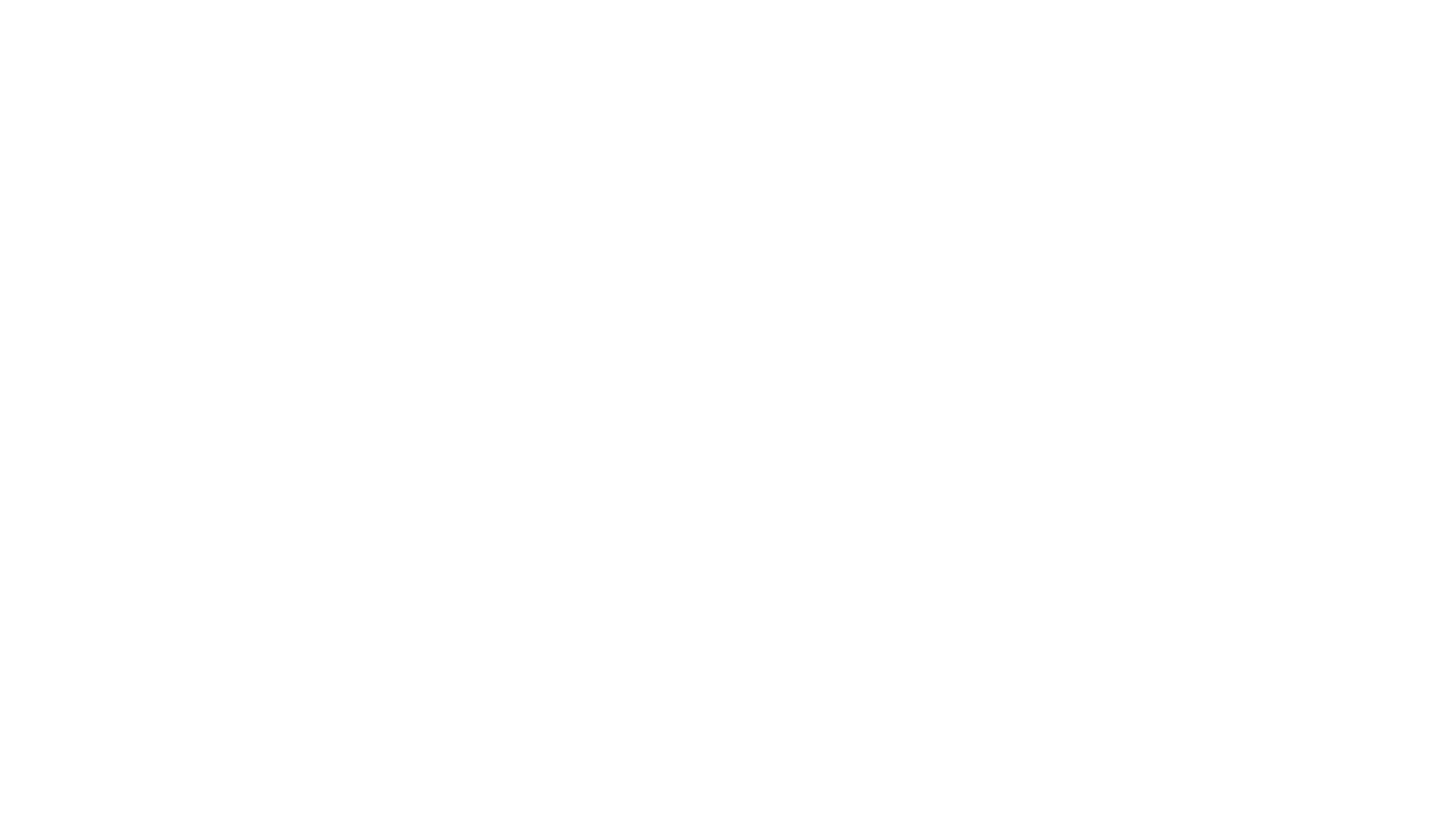 scroll, scrollTop: 0, scrollLeft: 0, axis: both 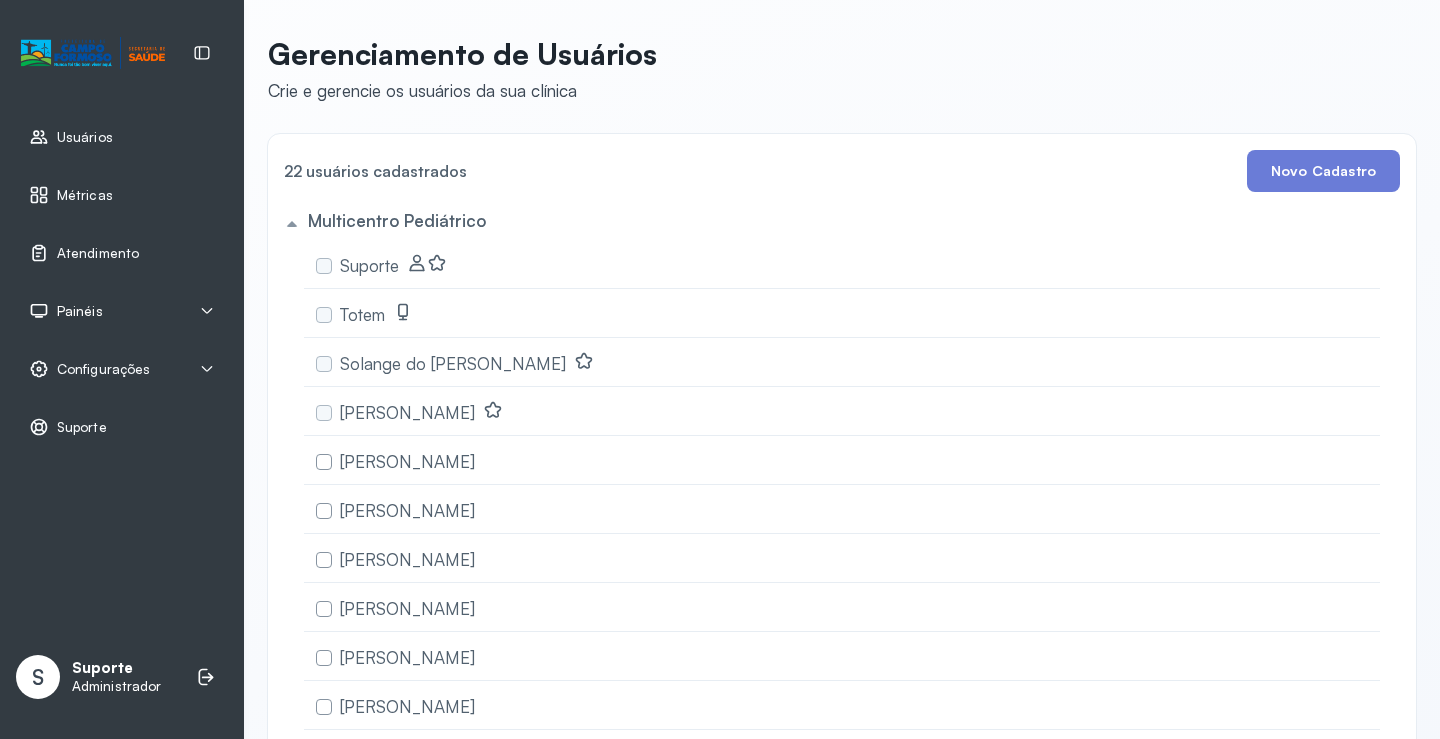 click 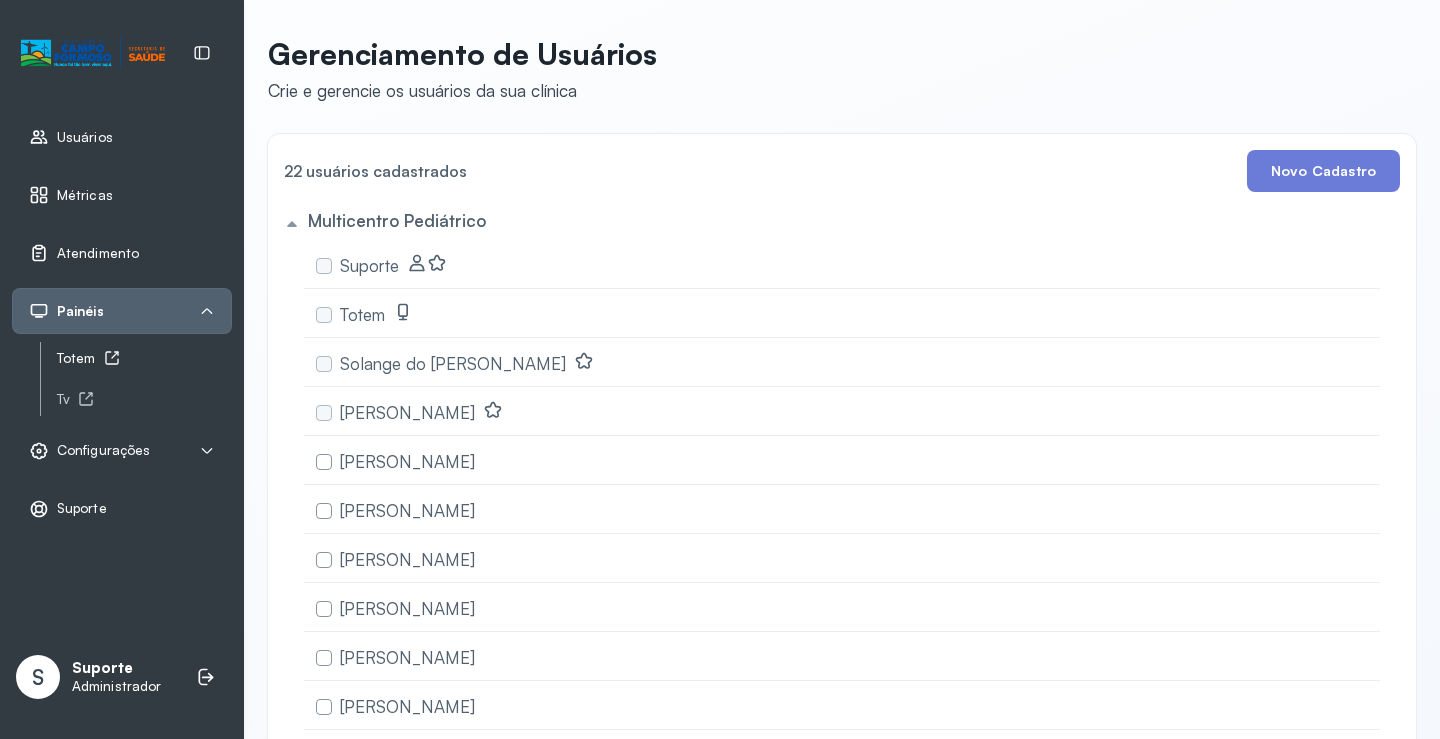 click on "Totem" at bounding box center [144, 358] 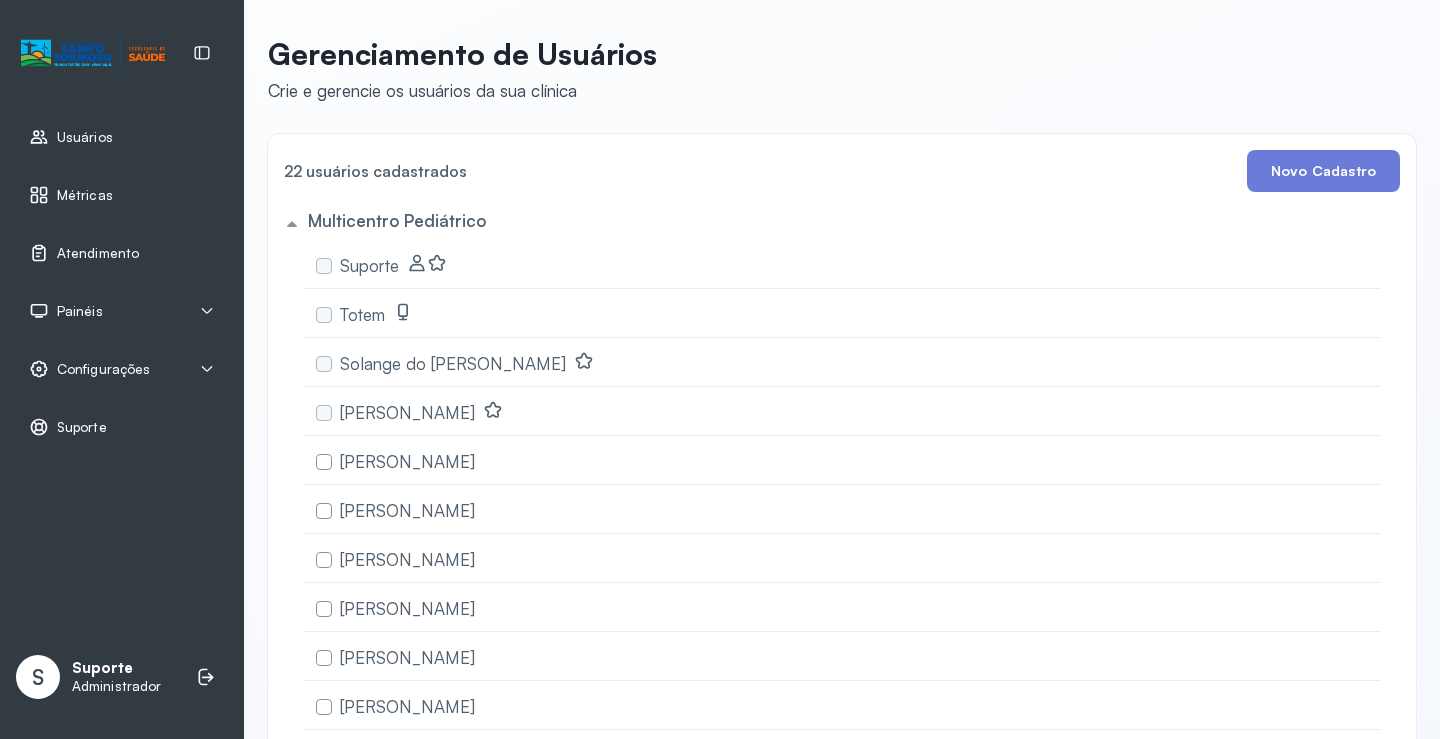 scroll, scrollTop: 0, scrollLeft: 0, axis: both 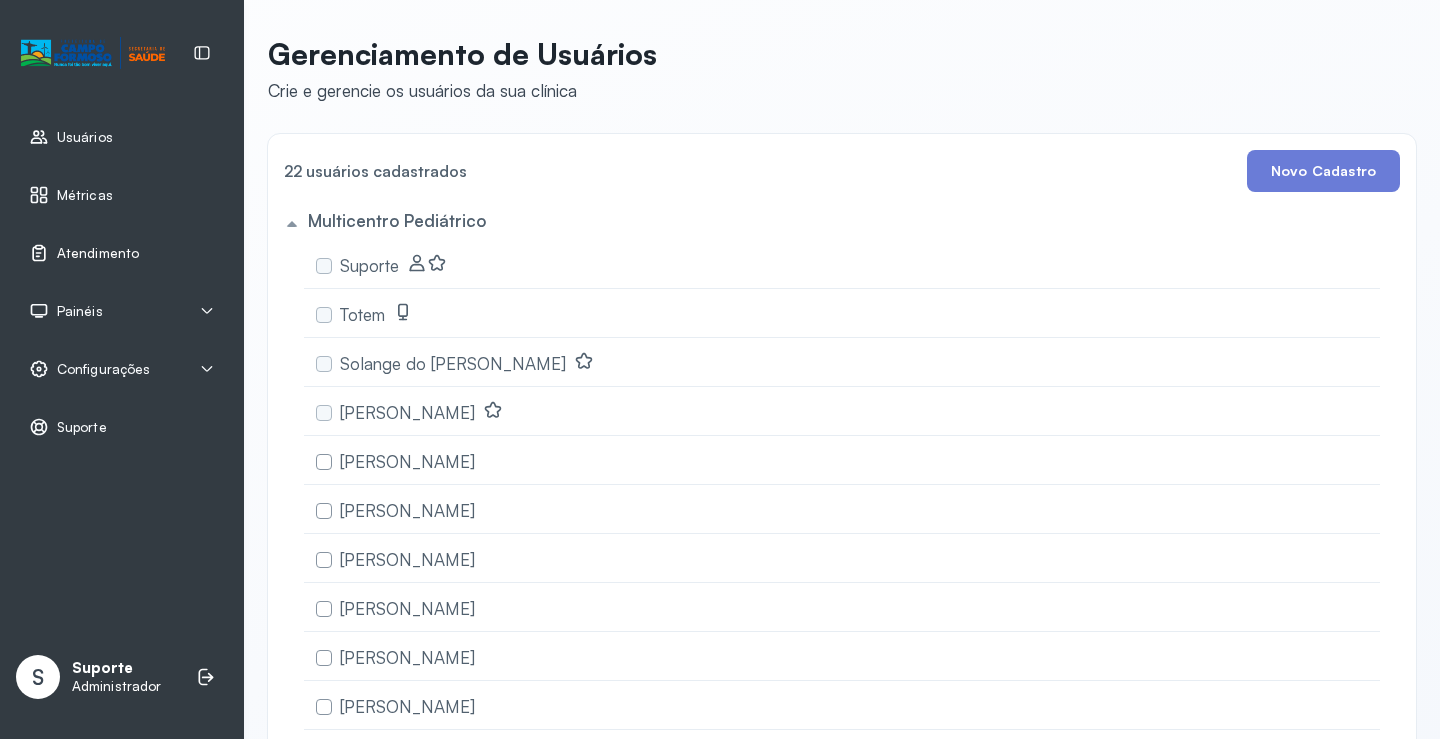 click on "Atendimento" at bounding box center (98, 253) 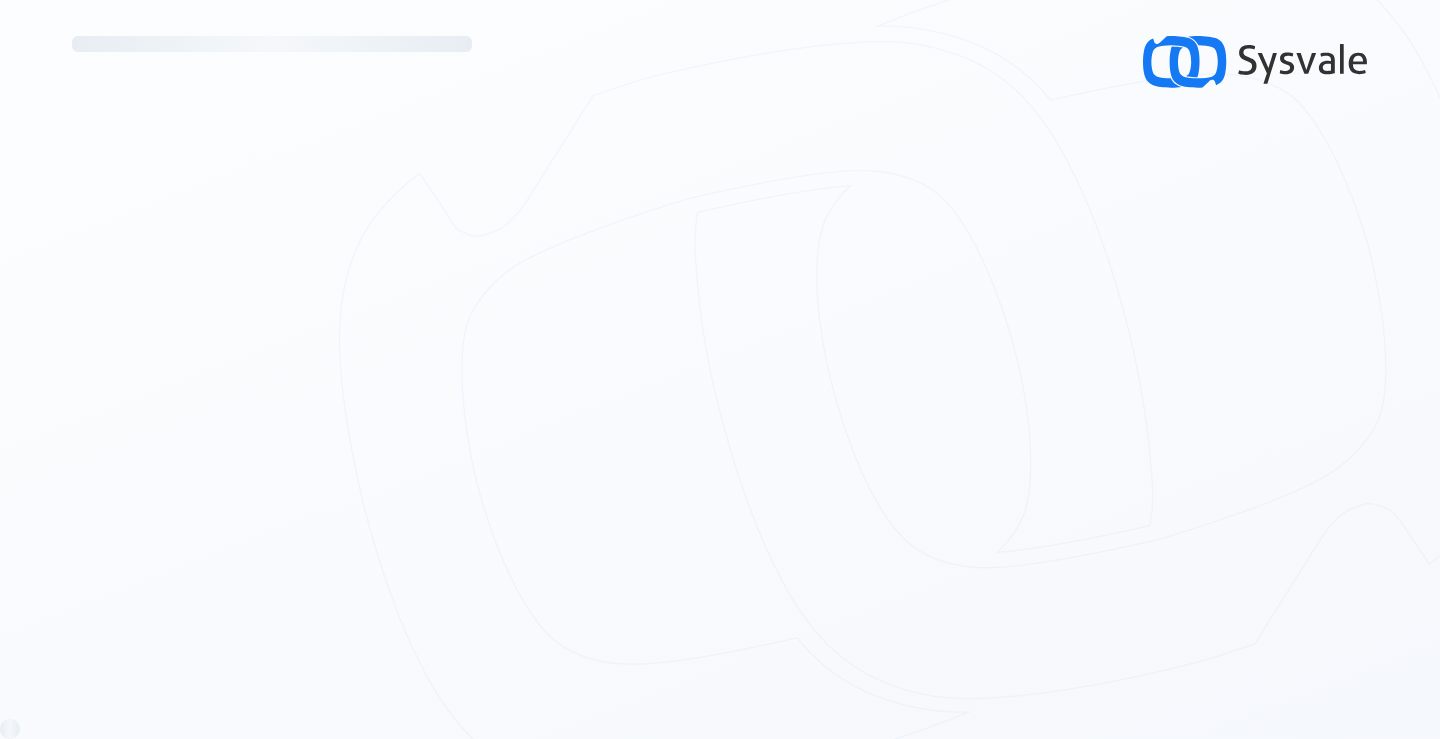 scroll, scrollTop: 0, scrollLeft: 0, axis: both 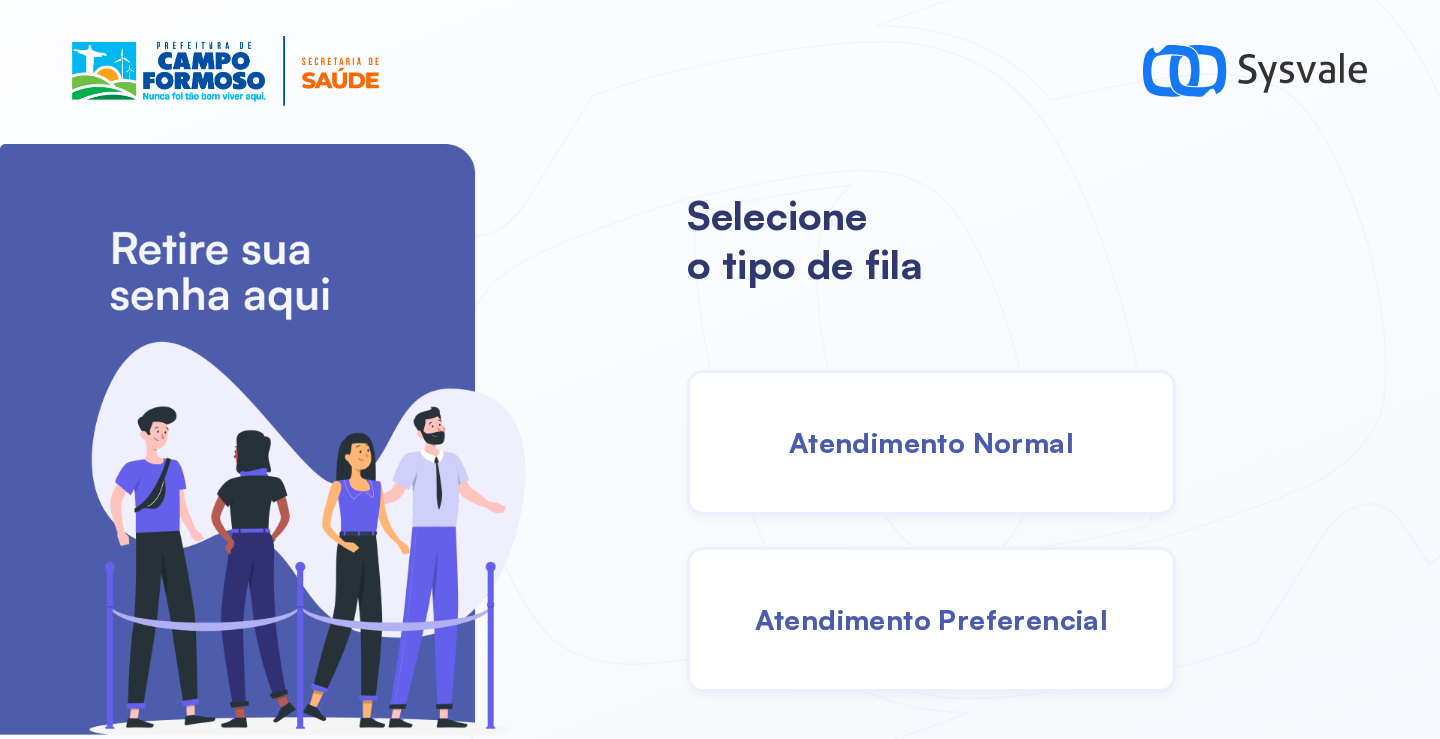 click on "Atendimento Normal" at bounding box center [931, 442] 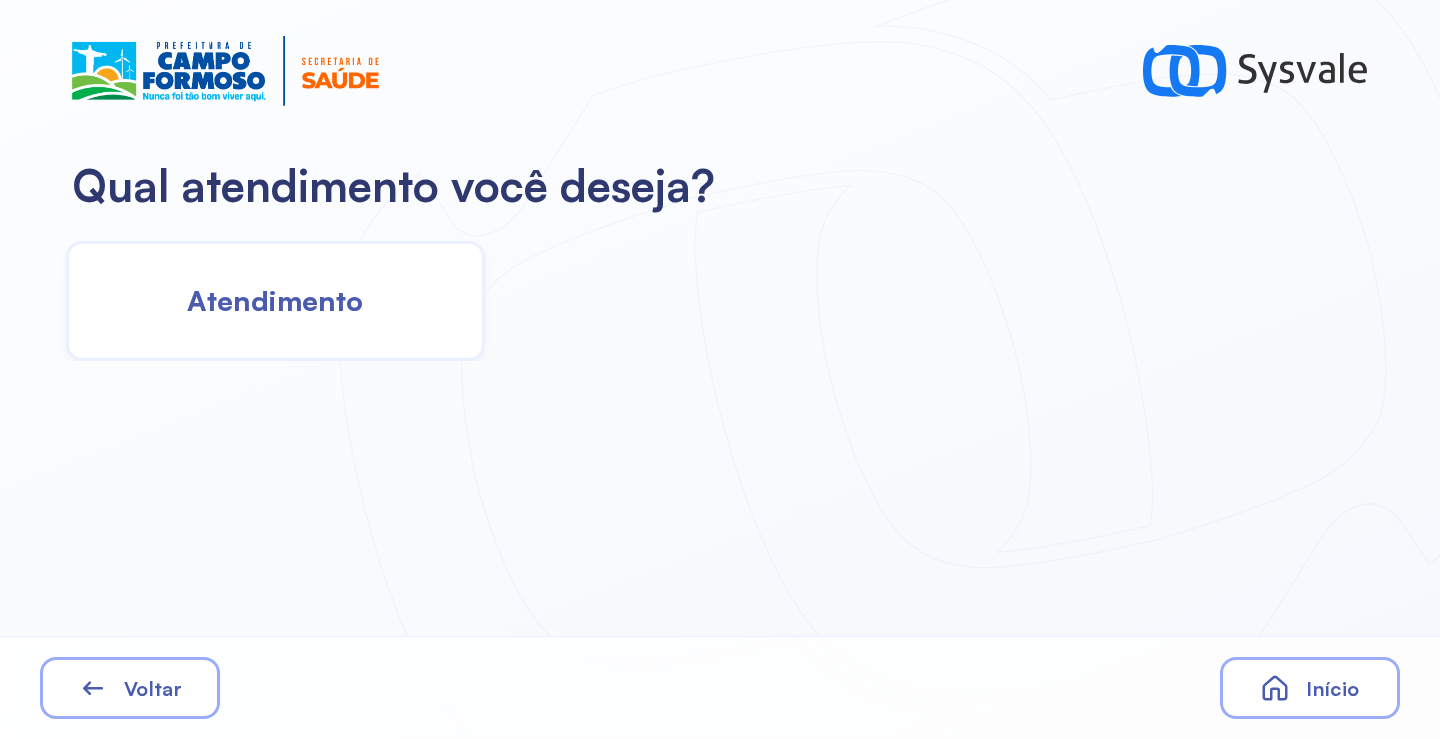 click on "Atendimento" at bounding box center [275, 300] 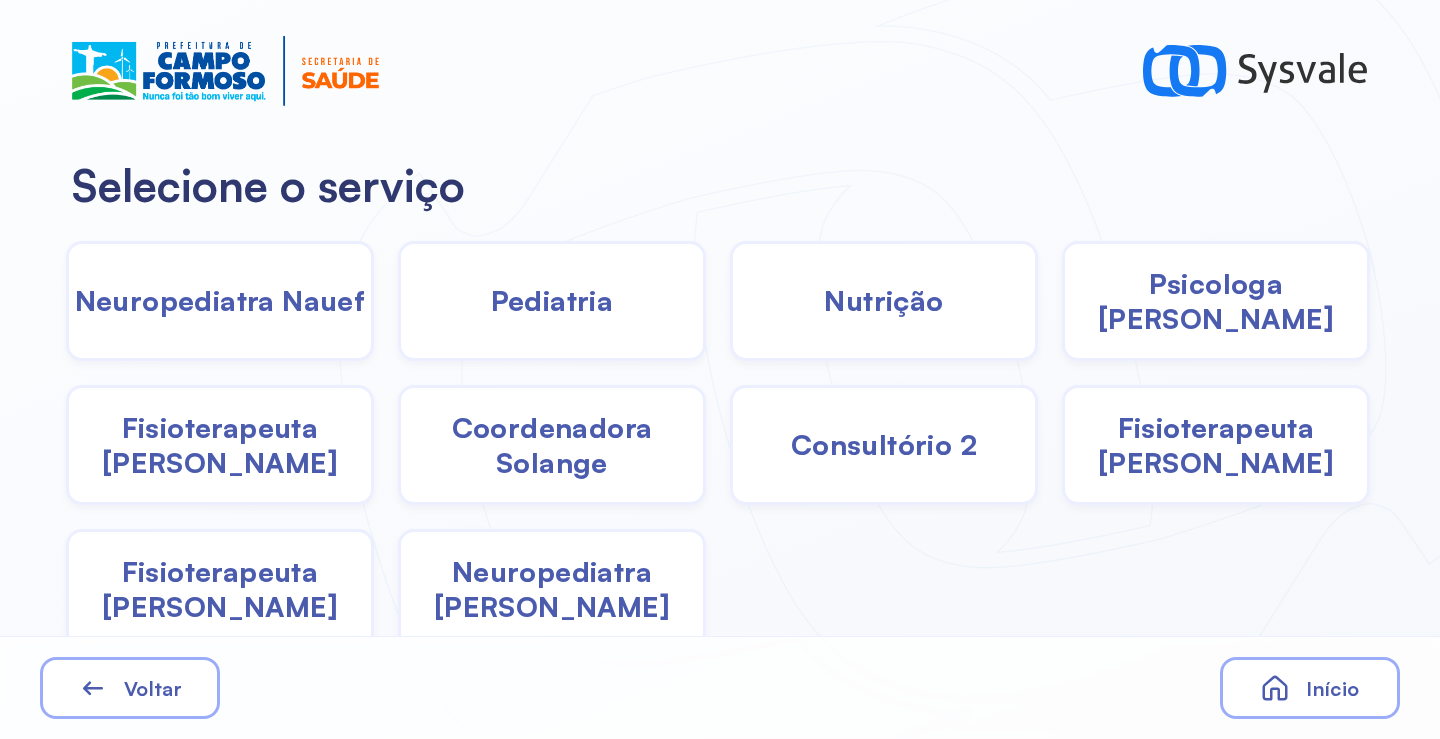 click on "Coordenadora Solange" at bounding box center (552, 445) 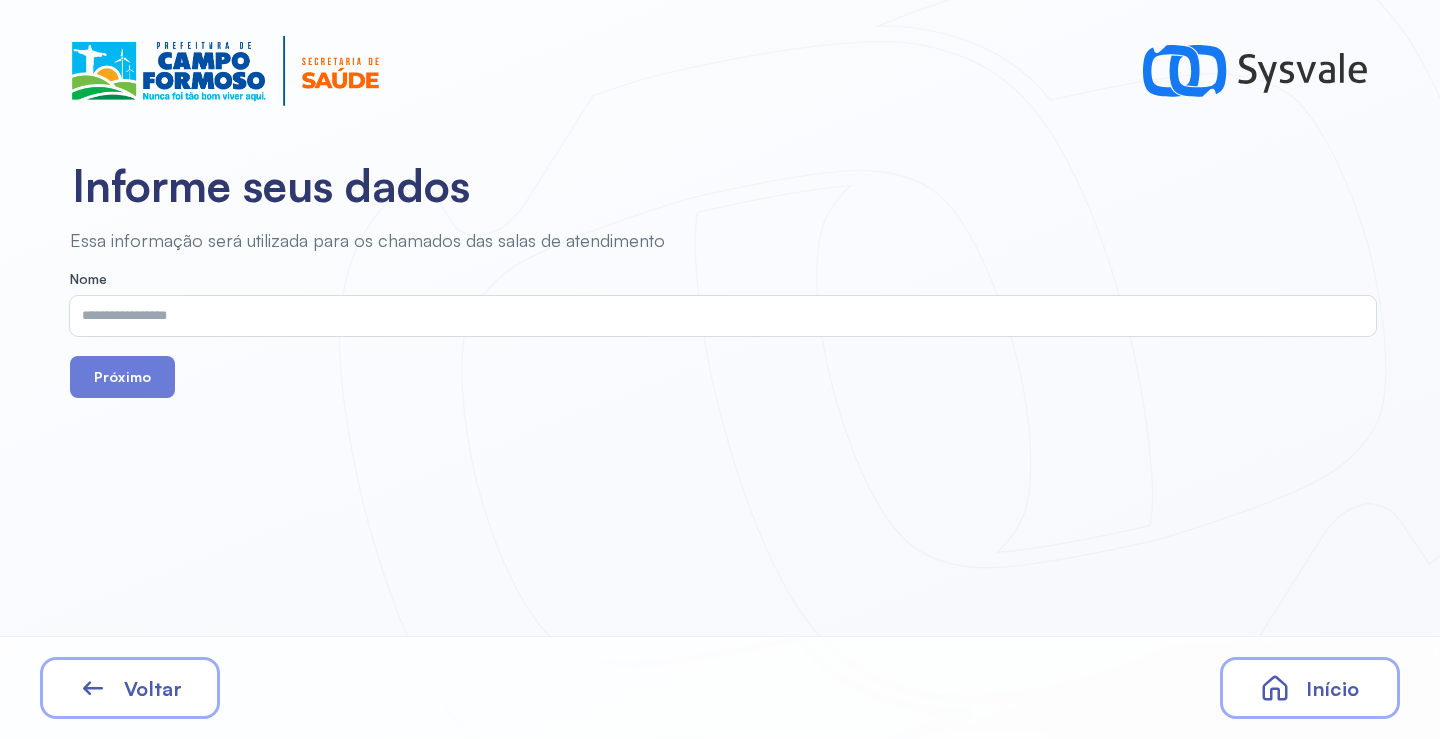 click at bounding box center (719, 316) 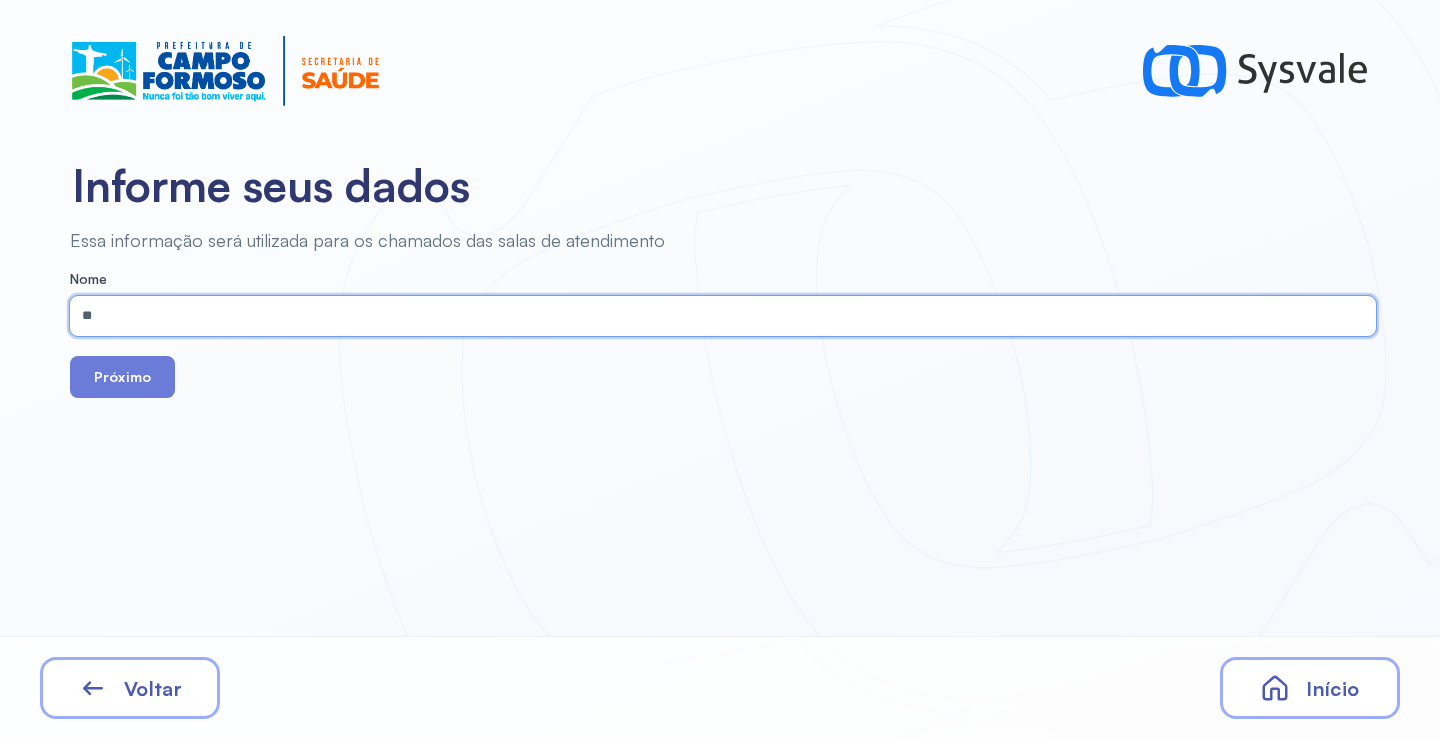 type on "*" 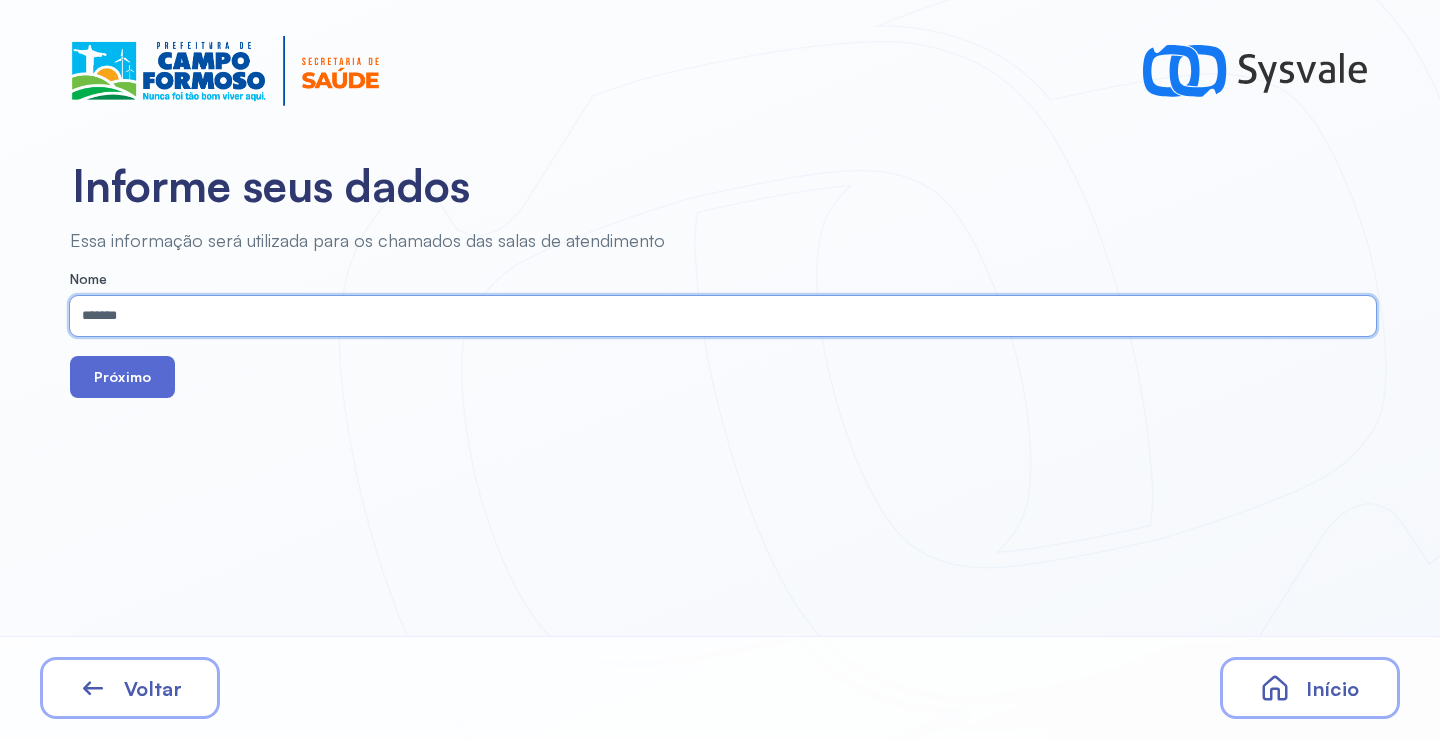 type on "*******" 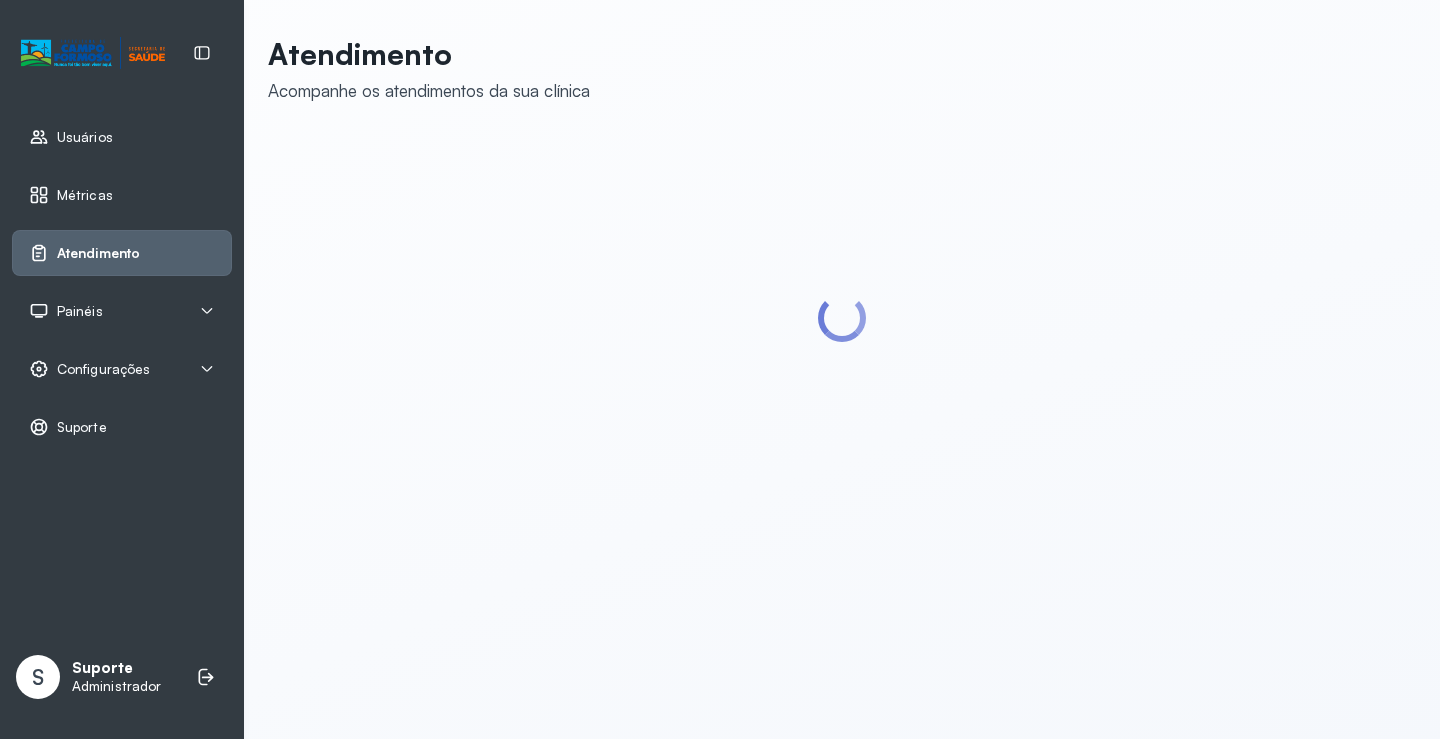 scroll, scrollTop: 0, scrollLeft: 0, axis: both 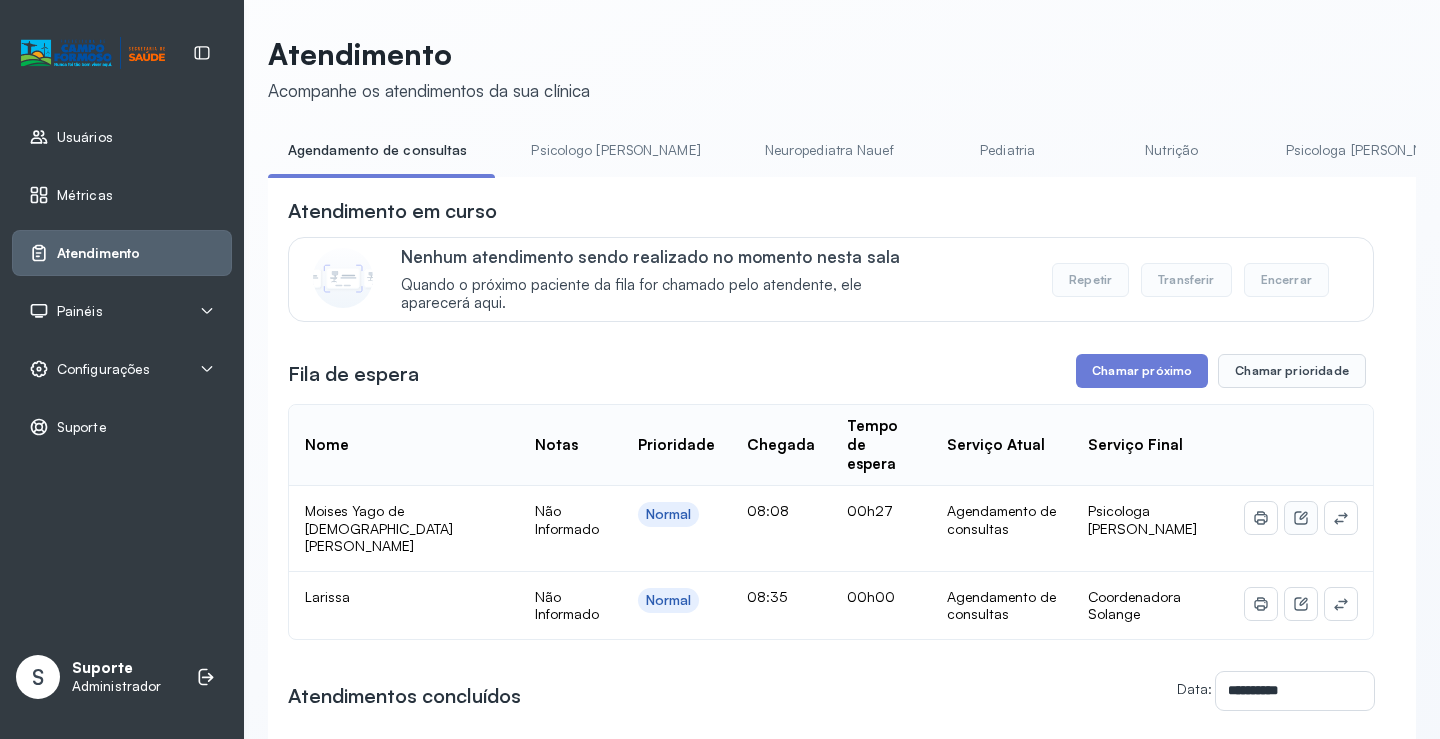 click 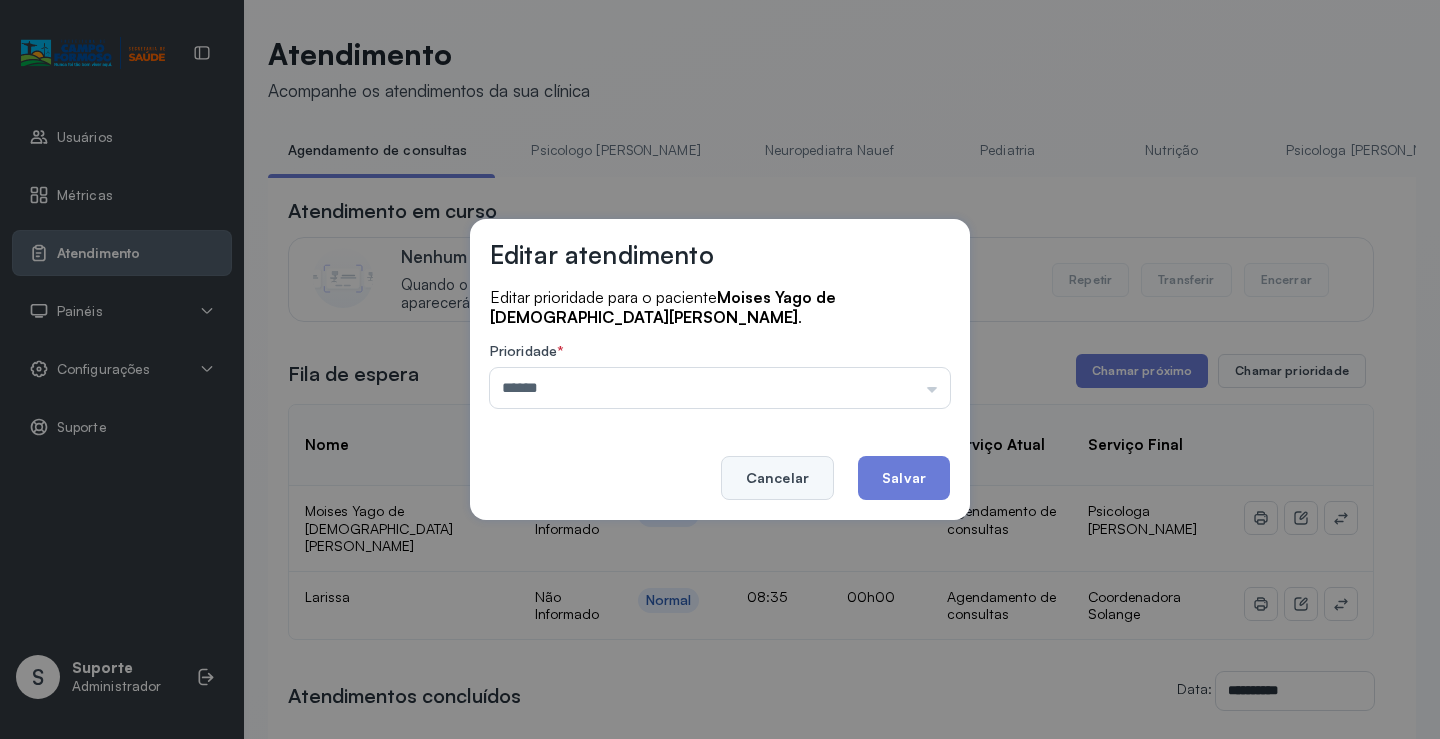click on "Cancelar" 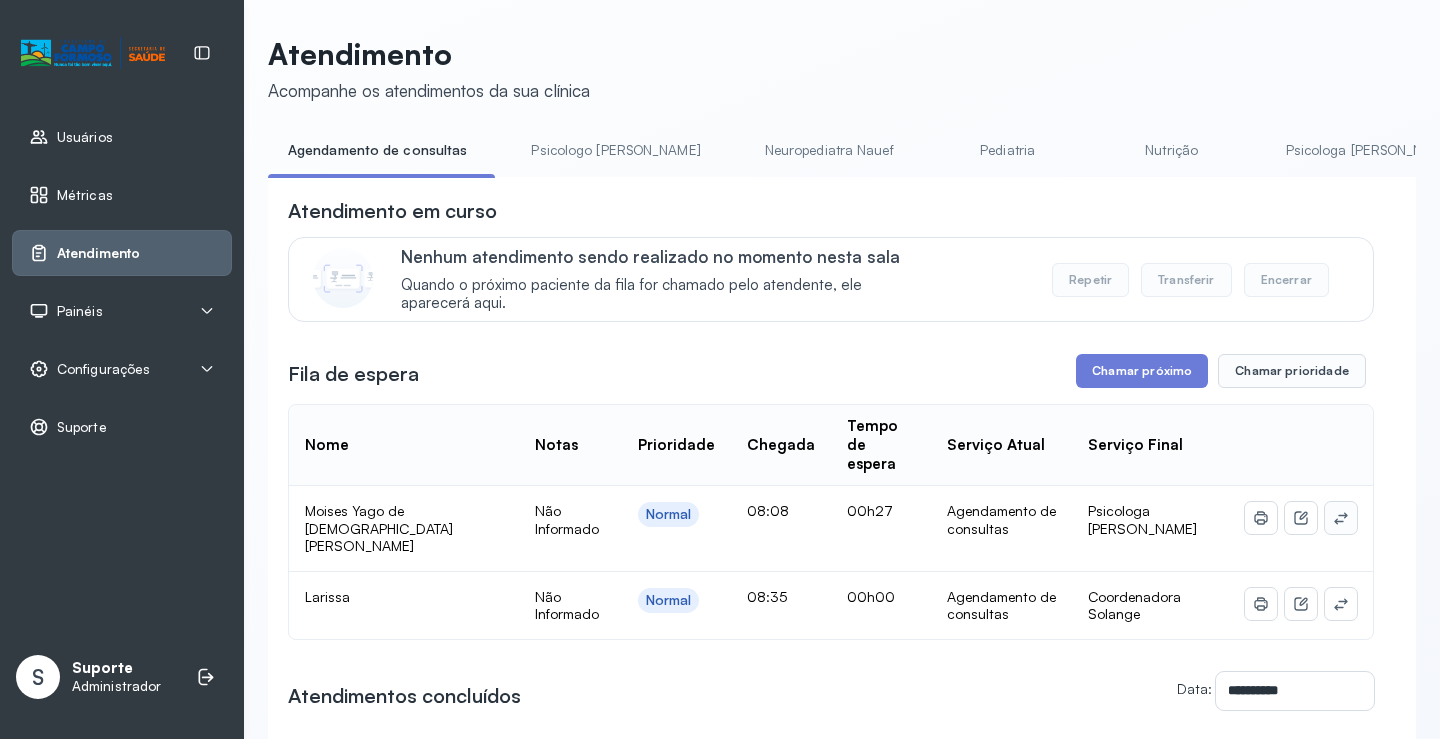 click 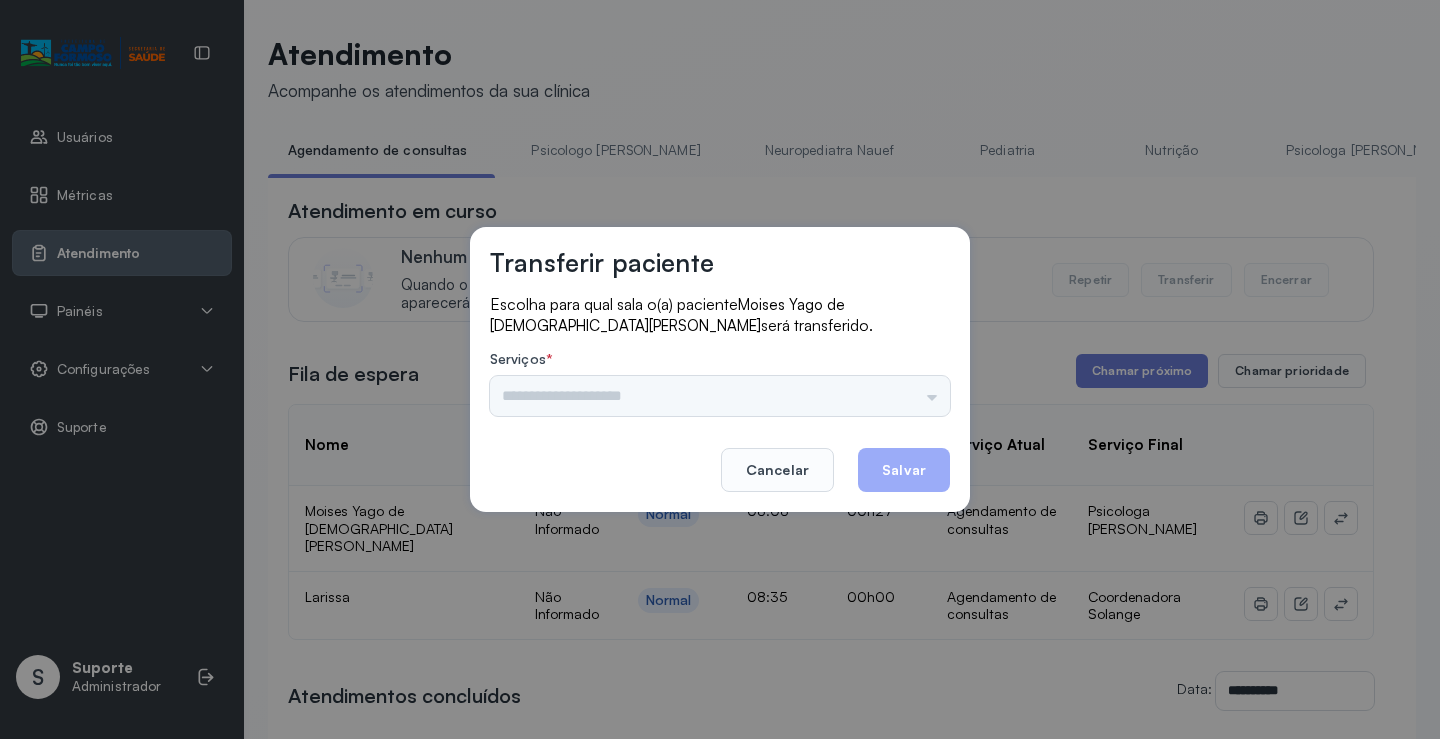 click on "Nenhuma opção encontrada" at bounding box center (720, 396) 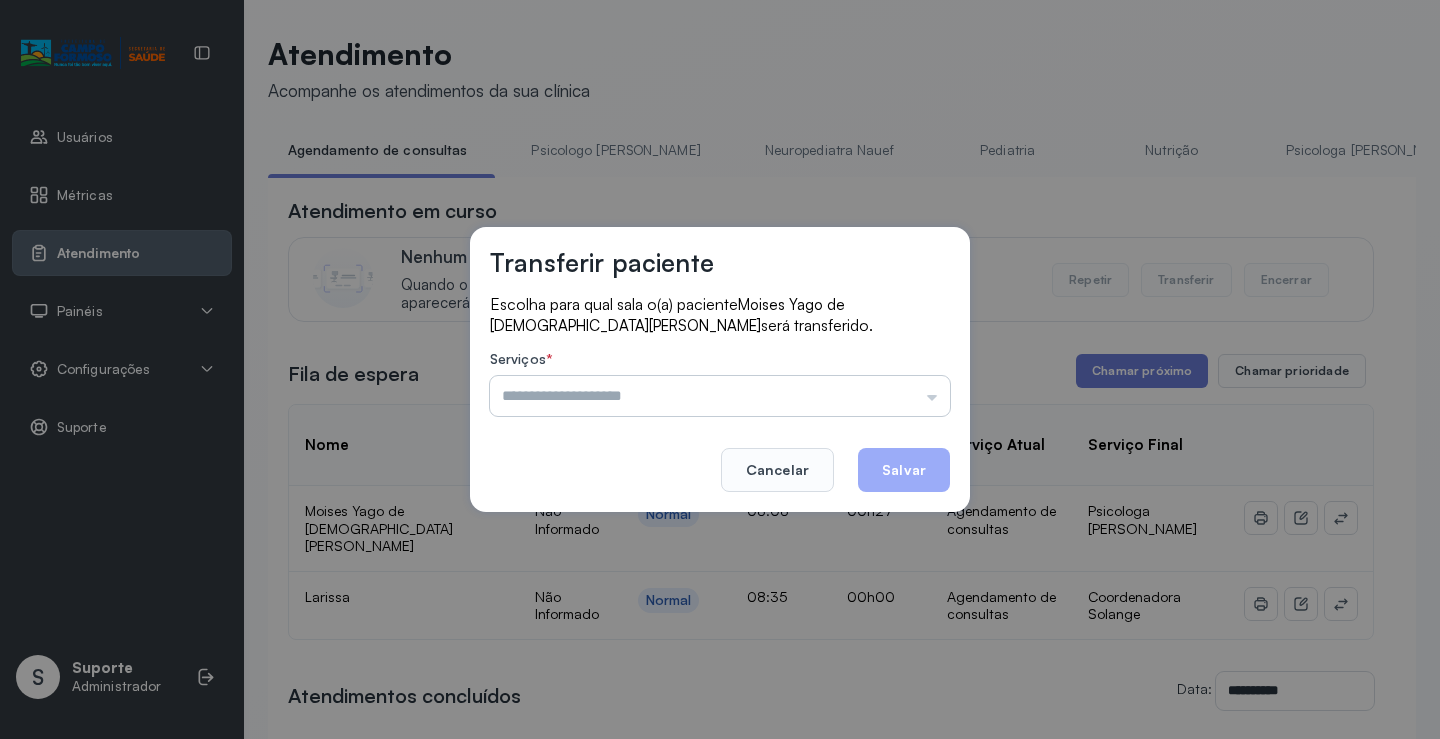 click at bounding box center (720, 396) 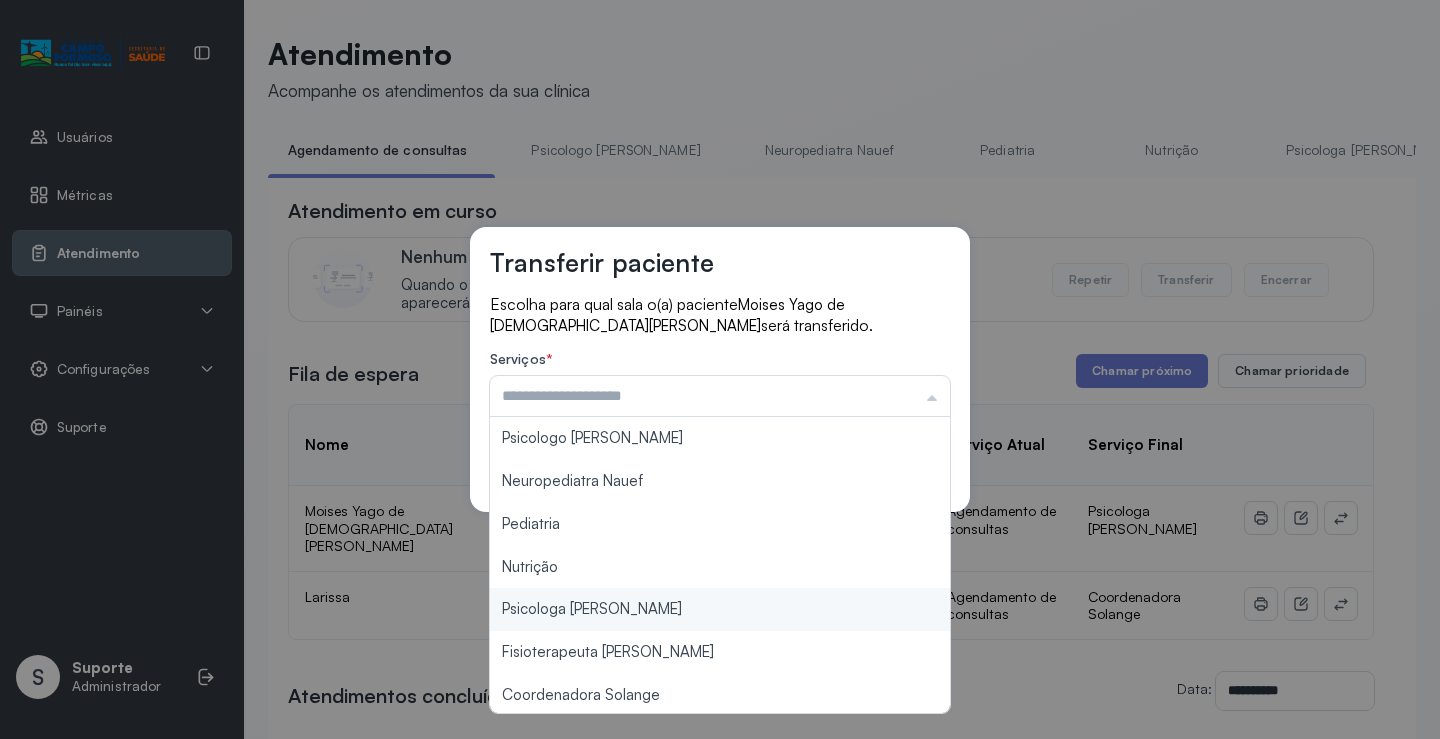 type on "**********" 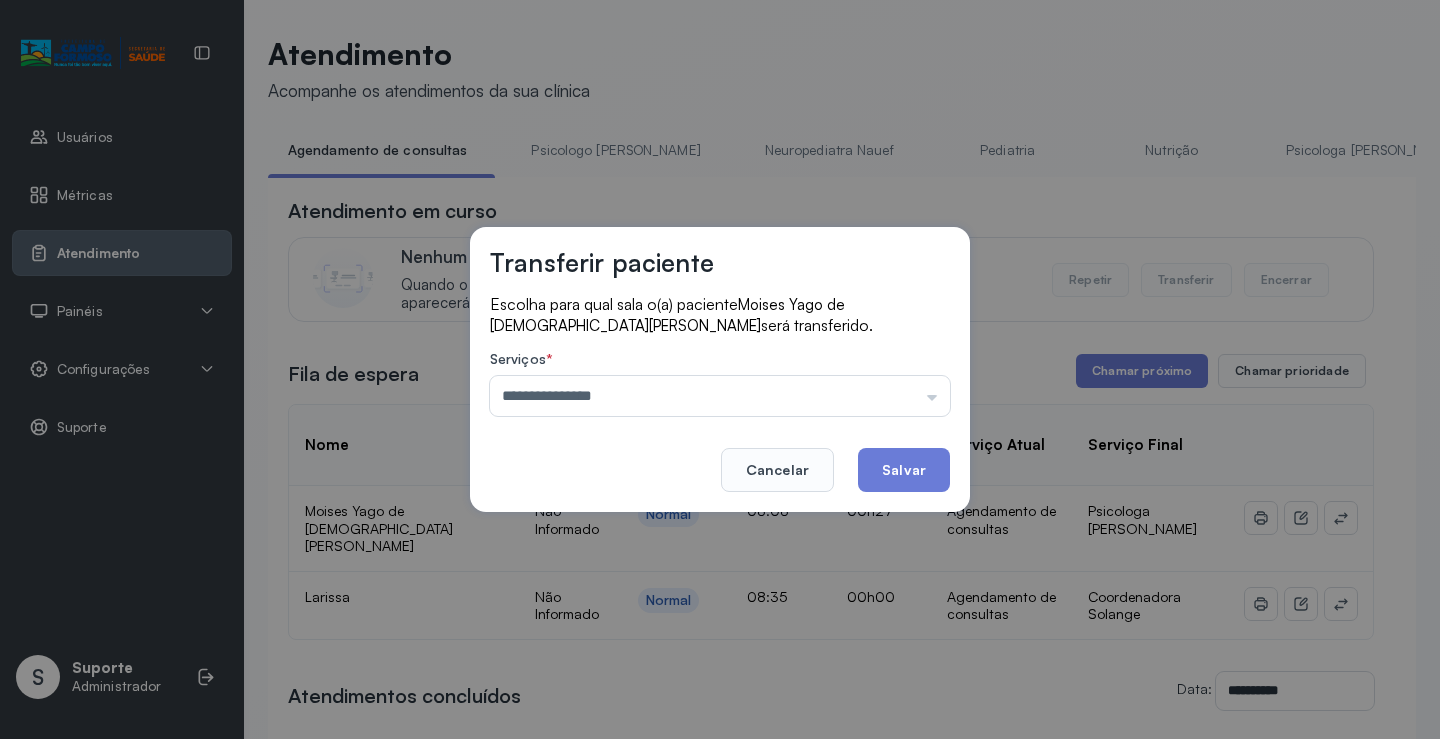 click on "**********" at bounding box center (720, 369) 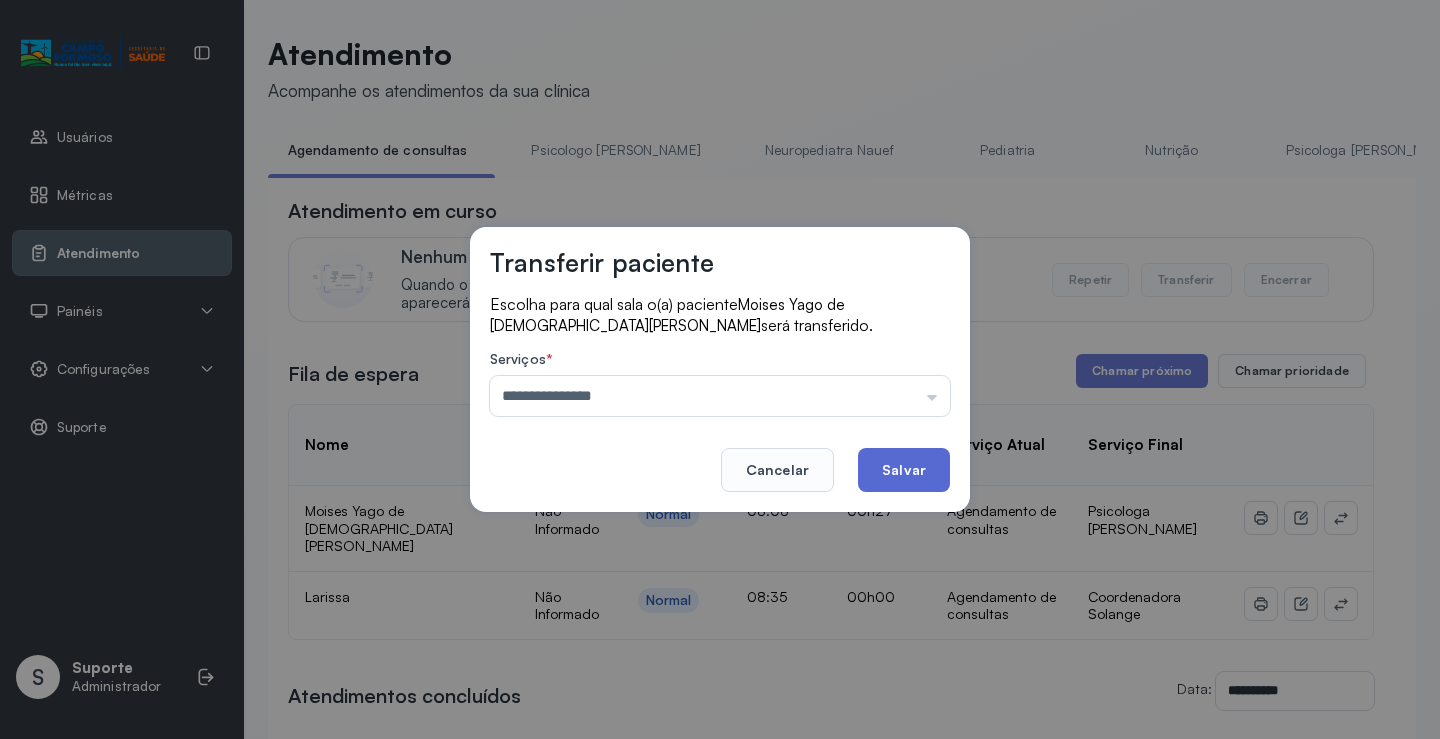 click on "Salvar" 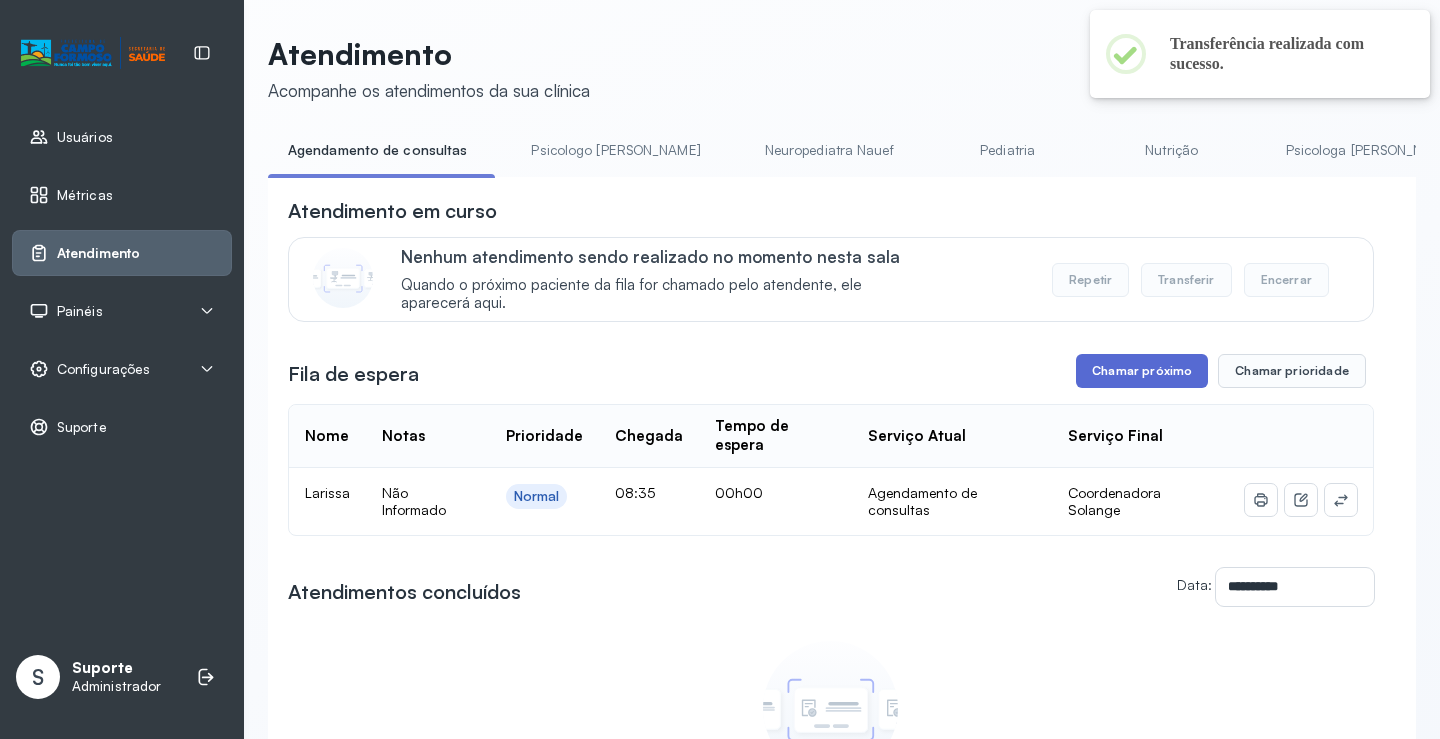 click on "Chamar próximo" at bounding box center (1142, 371) 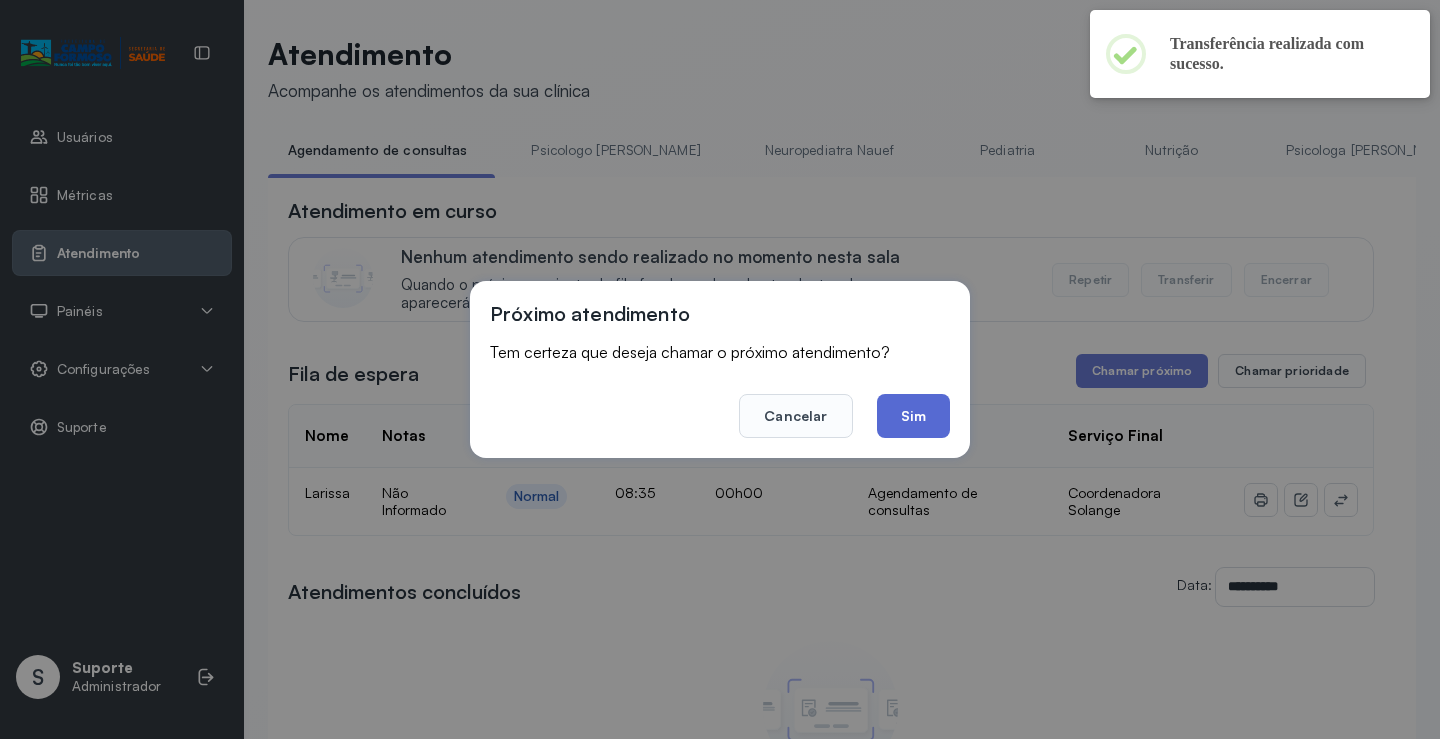 click on "Sim" 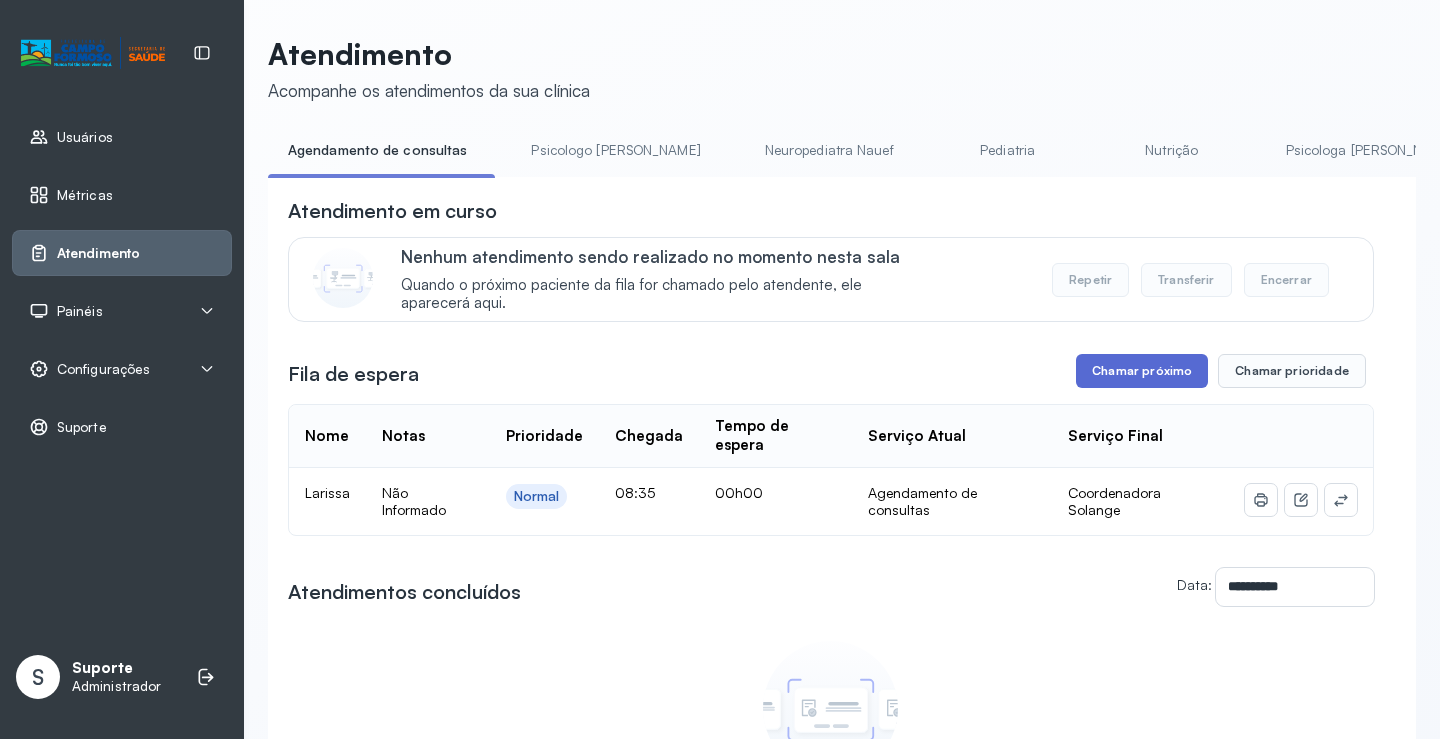 click on "Chamar próximo" at bounding box center [1142, 371] 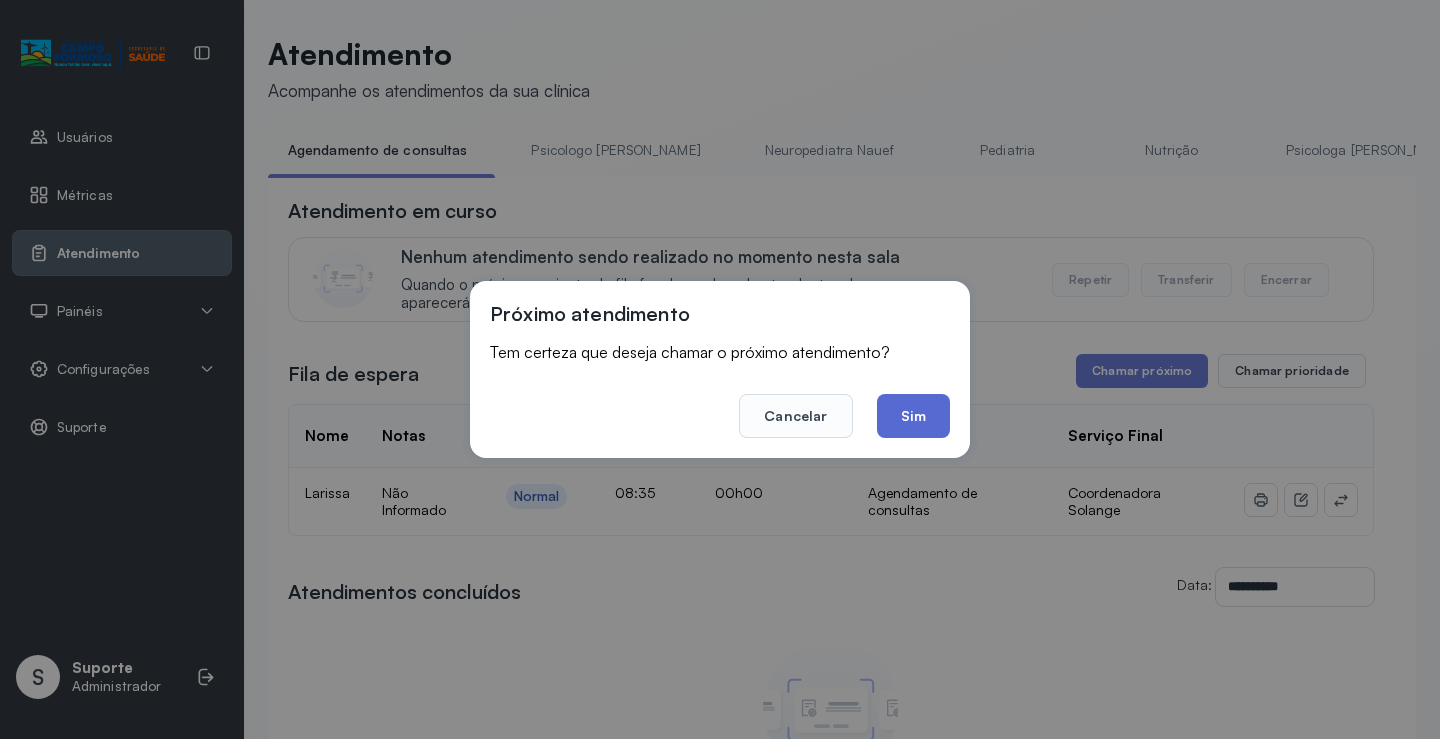 click on "Sim" 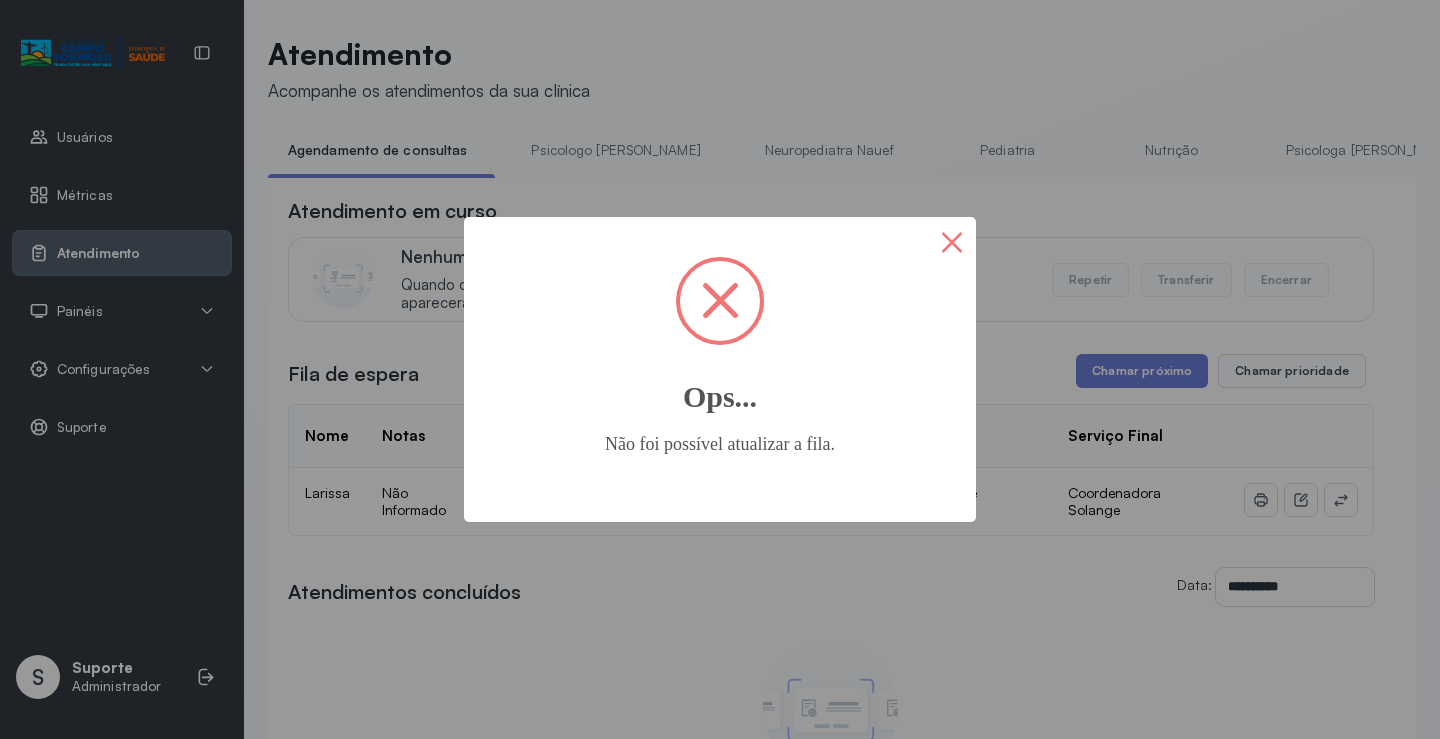 click on "×" at bounding box center (952, 241) 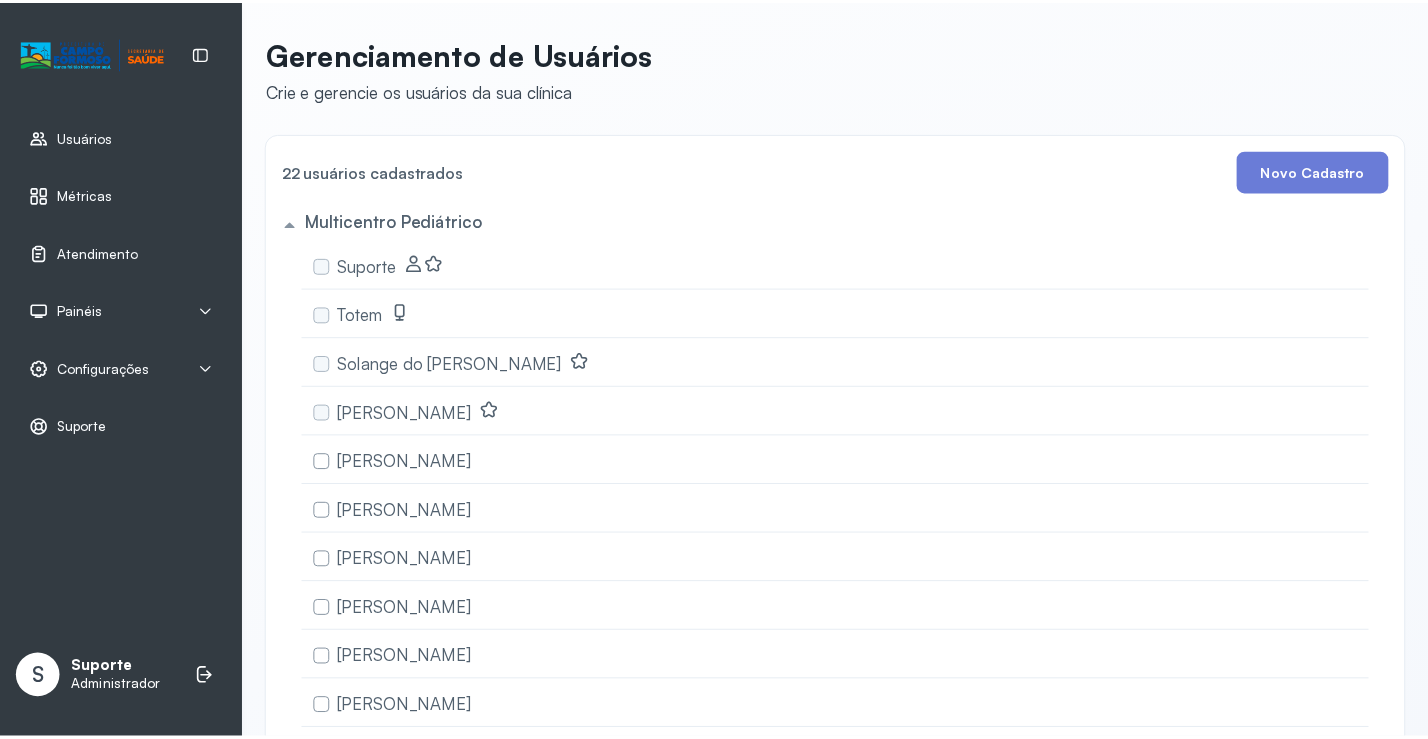 scroll, scrollTop: 0, scrollLeft: 0, axis: both 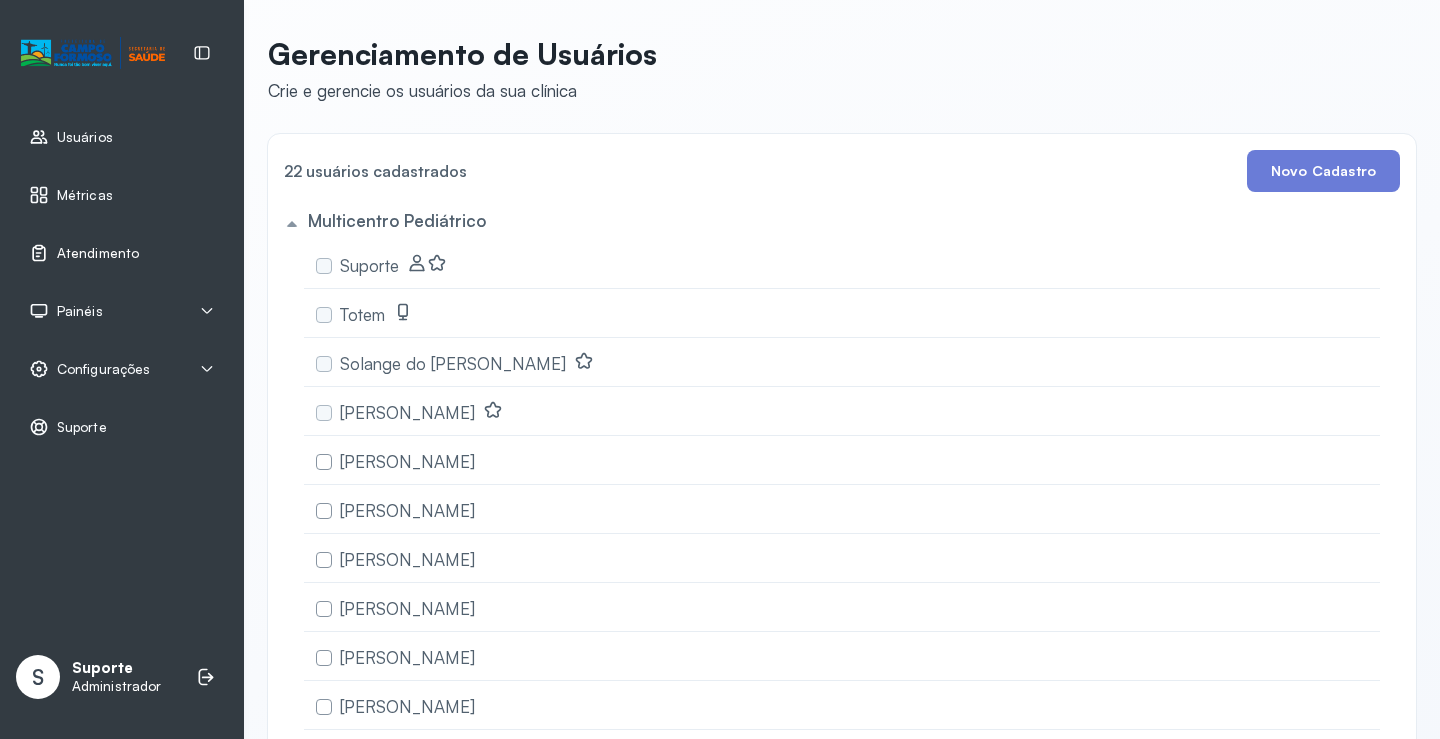 click on "Atendimento" at bounding box center [98, 253] 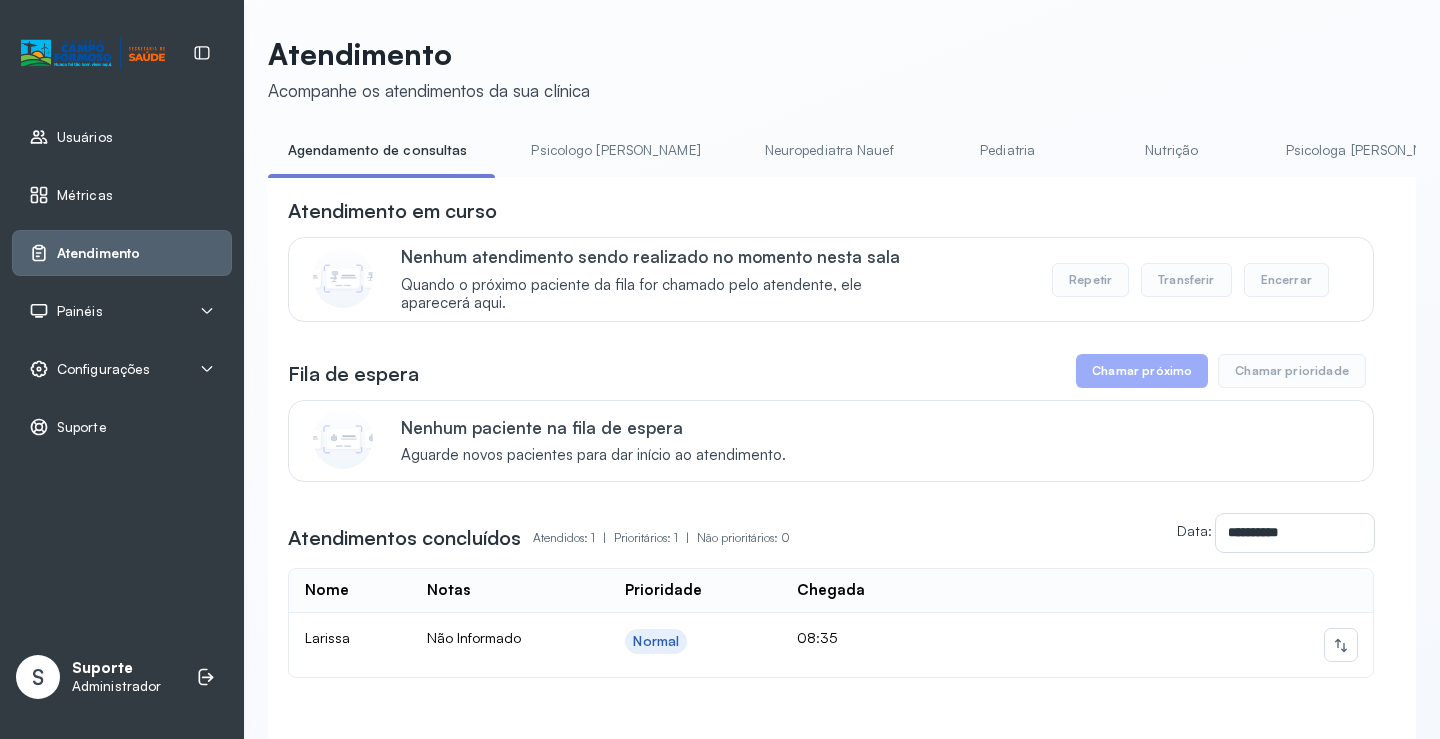 click 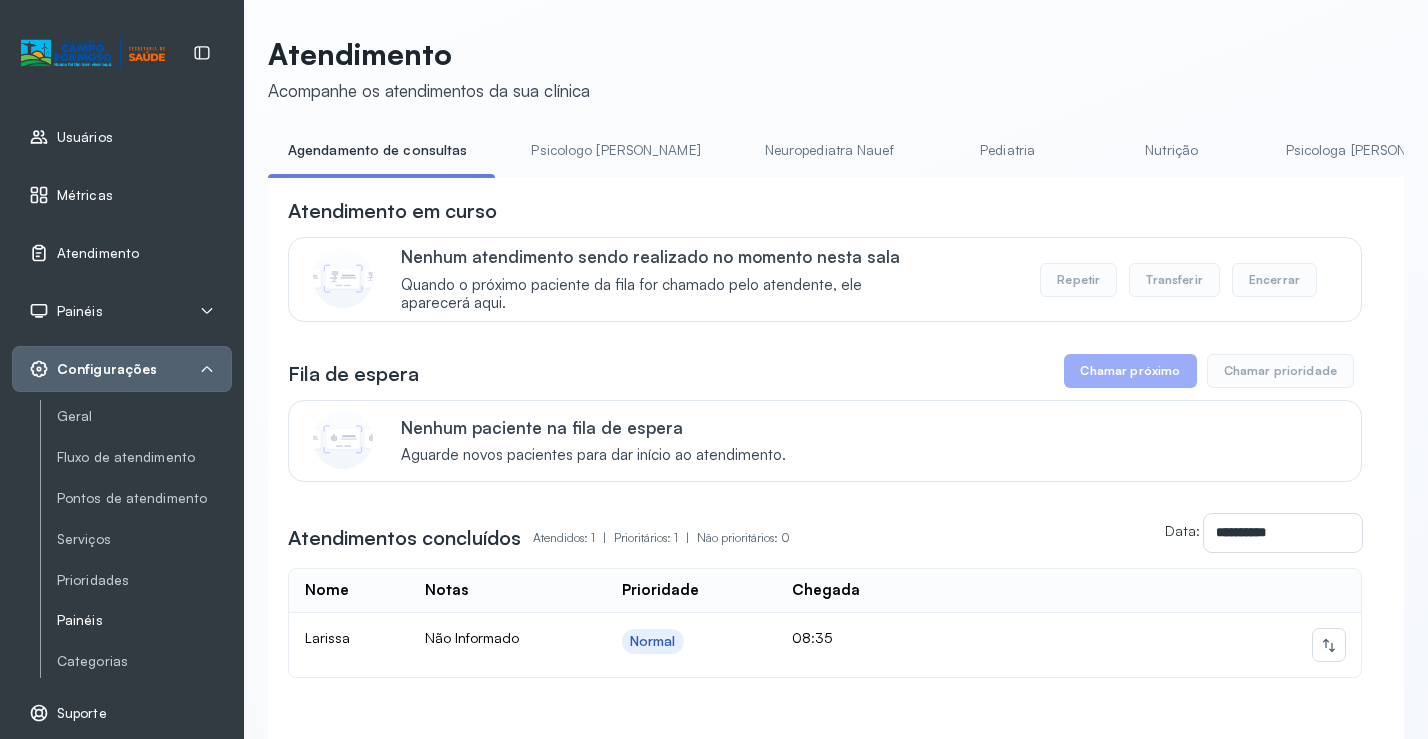 click on "Painéis" at bounding box center [144, 620] 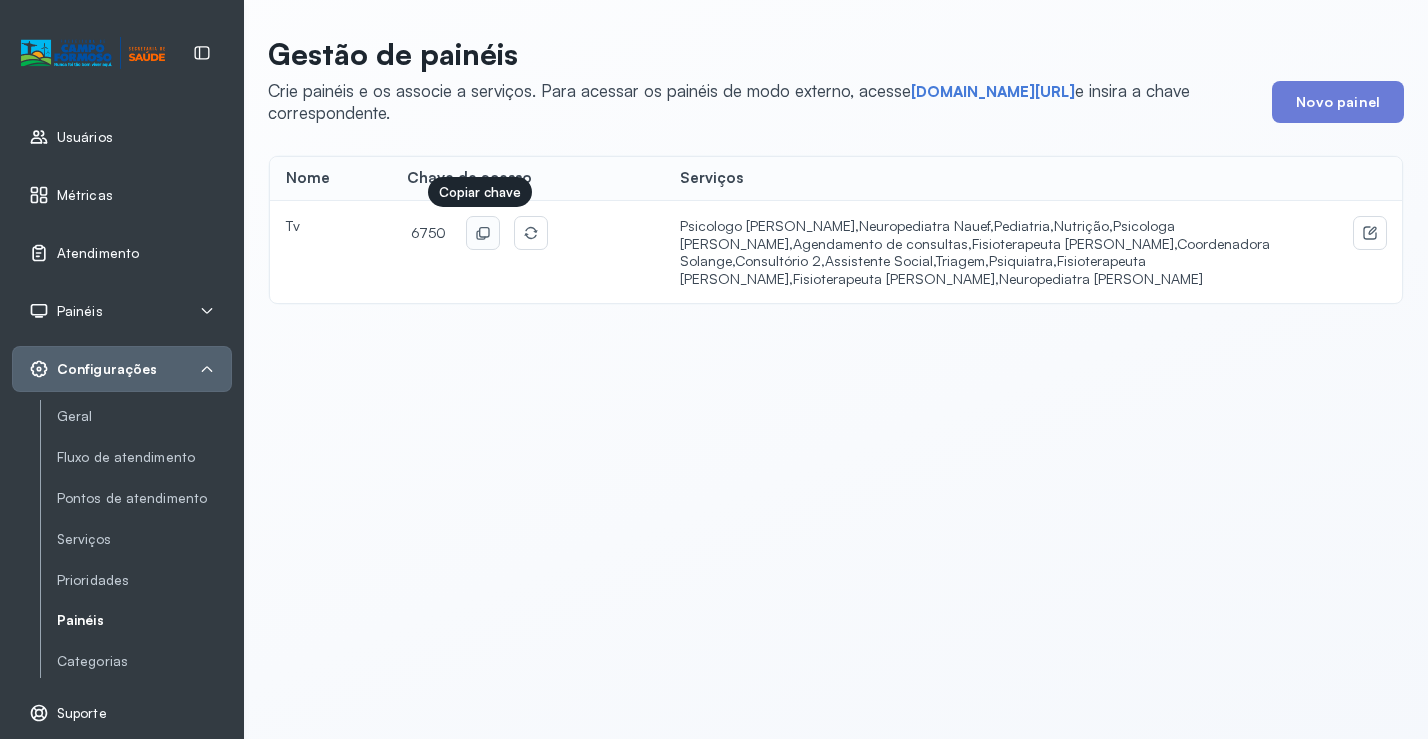click 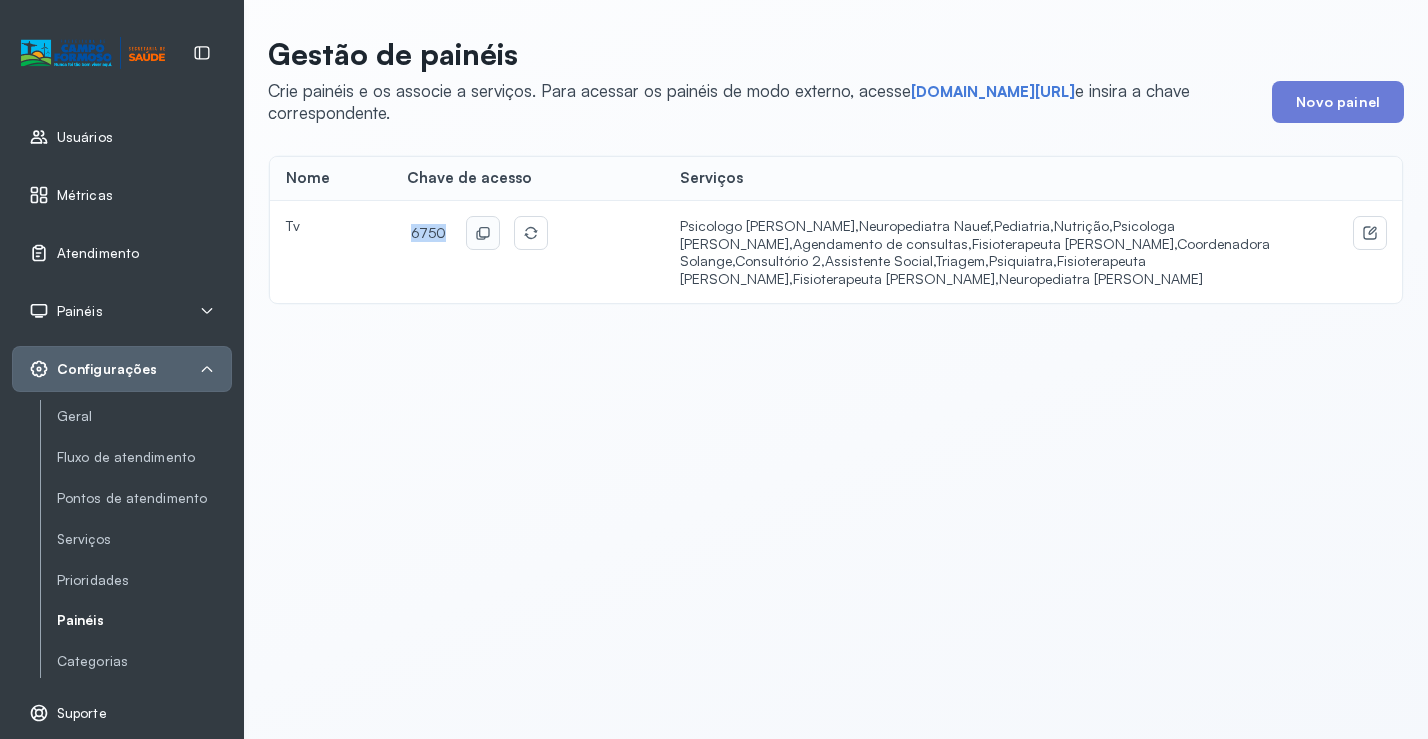 drag, startPoint x: 444, startPoint y: 232, endPoint x: 361, endPoint y: 232, distance: 83 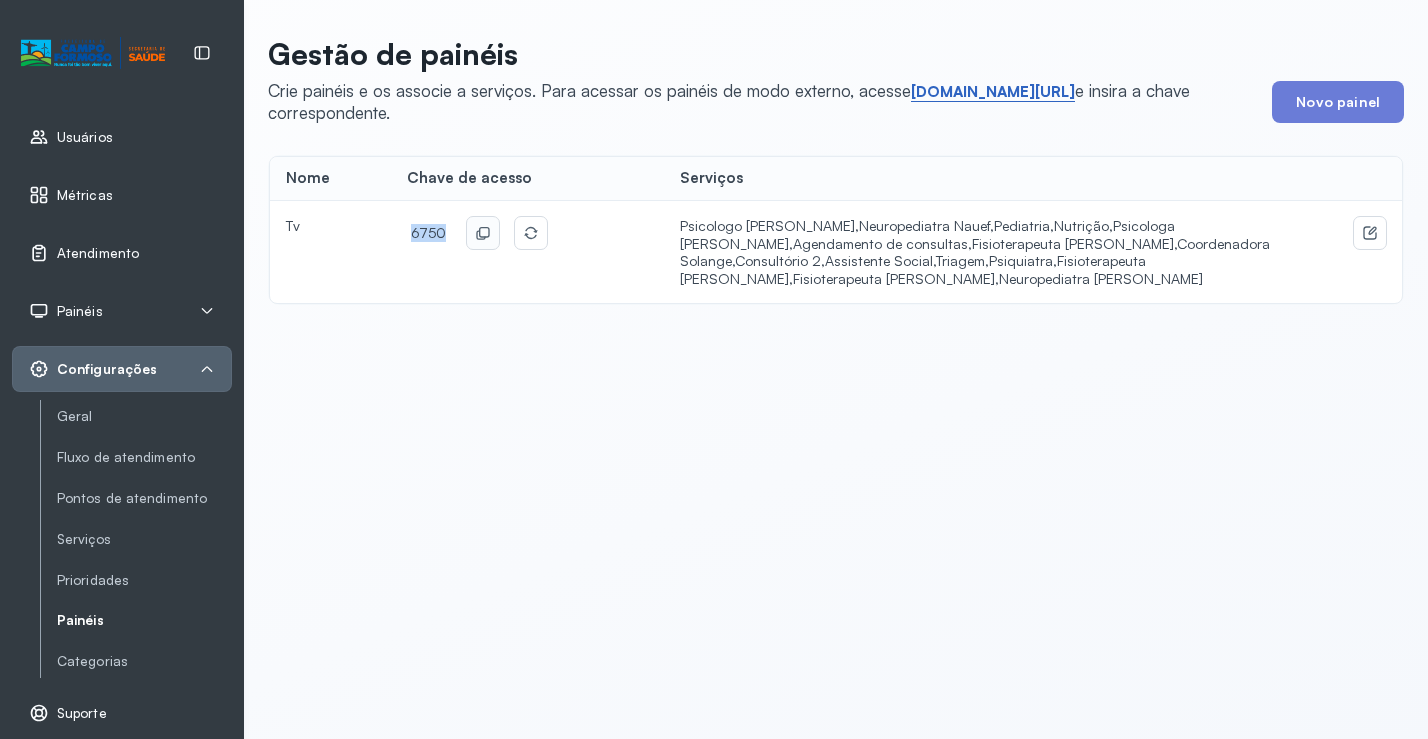 click on "short.sysvale.com/tv" at bounding box center [993, 92] 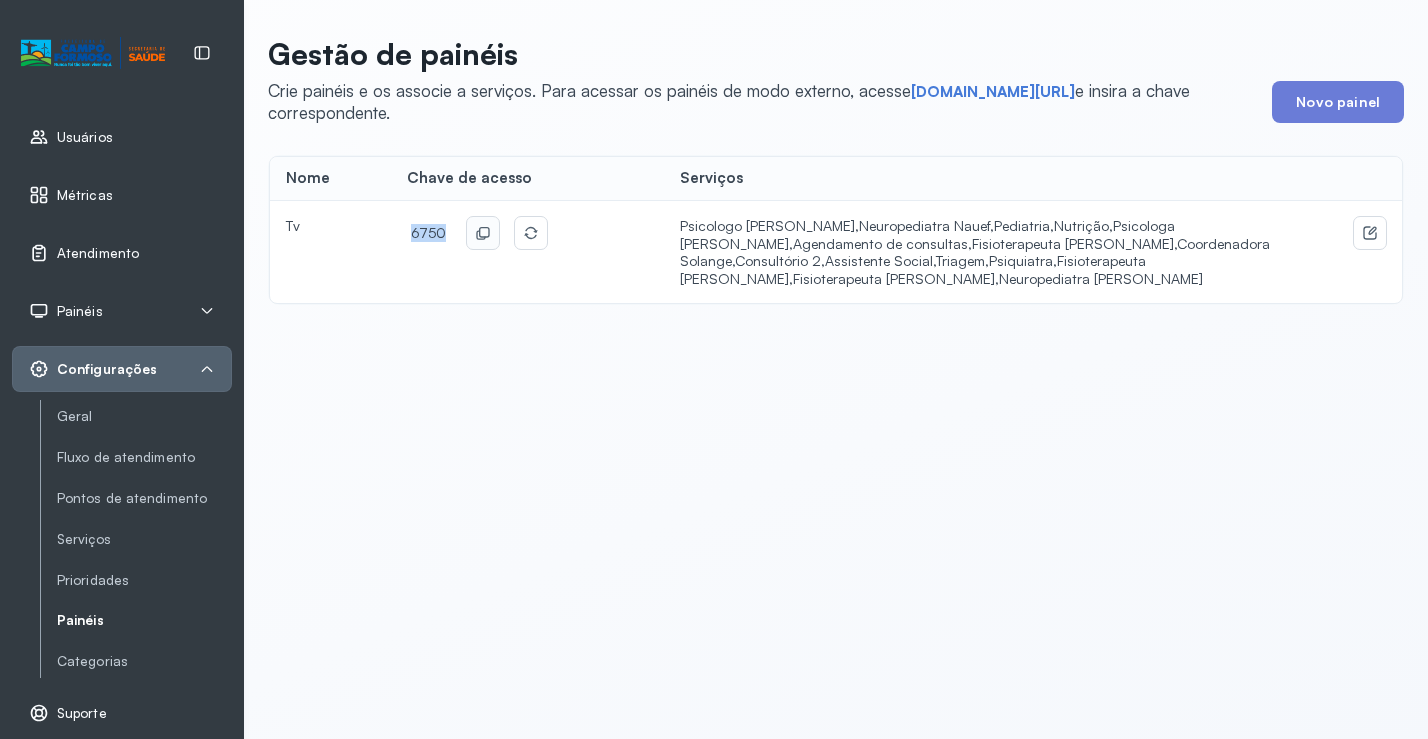 copy on "6750" 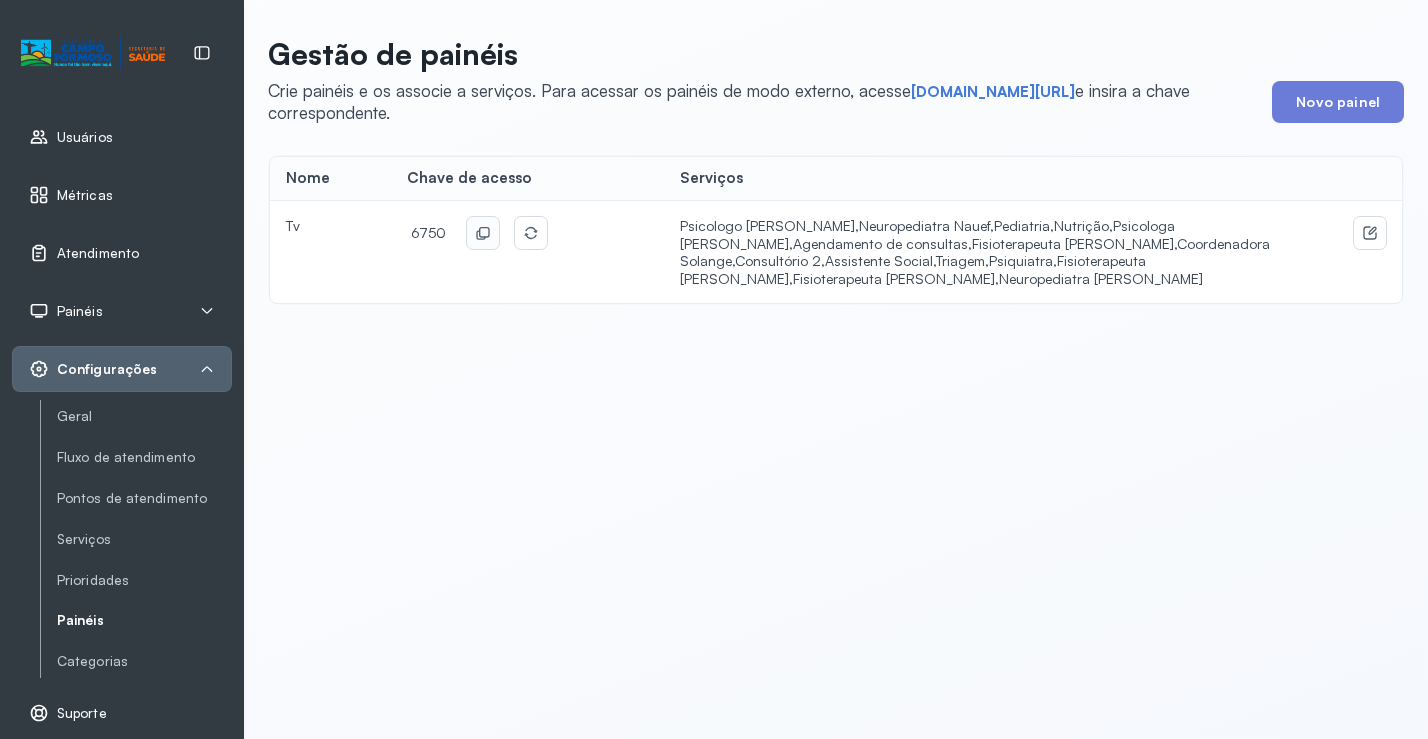 click 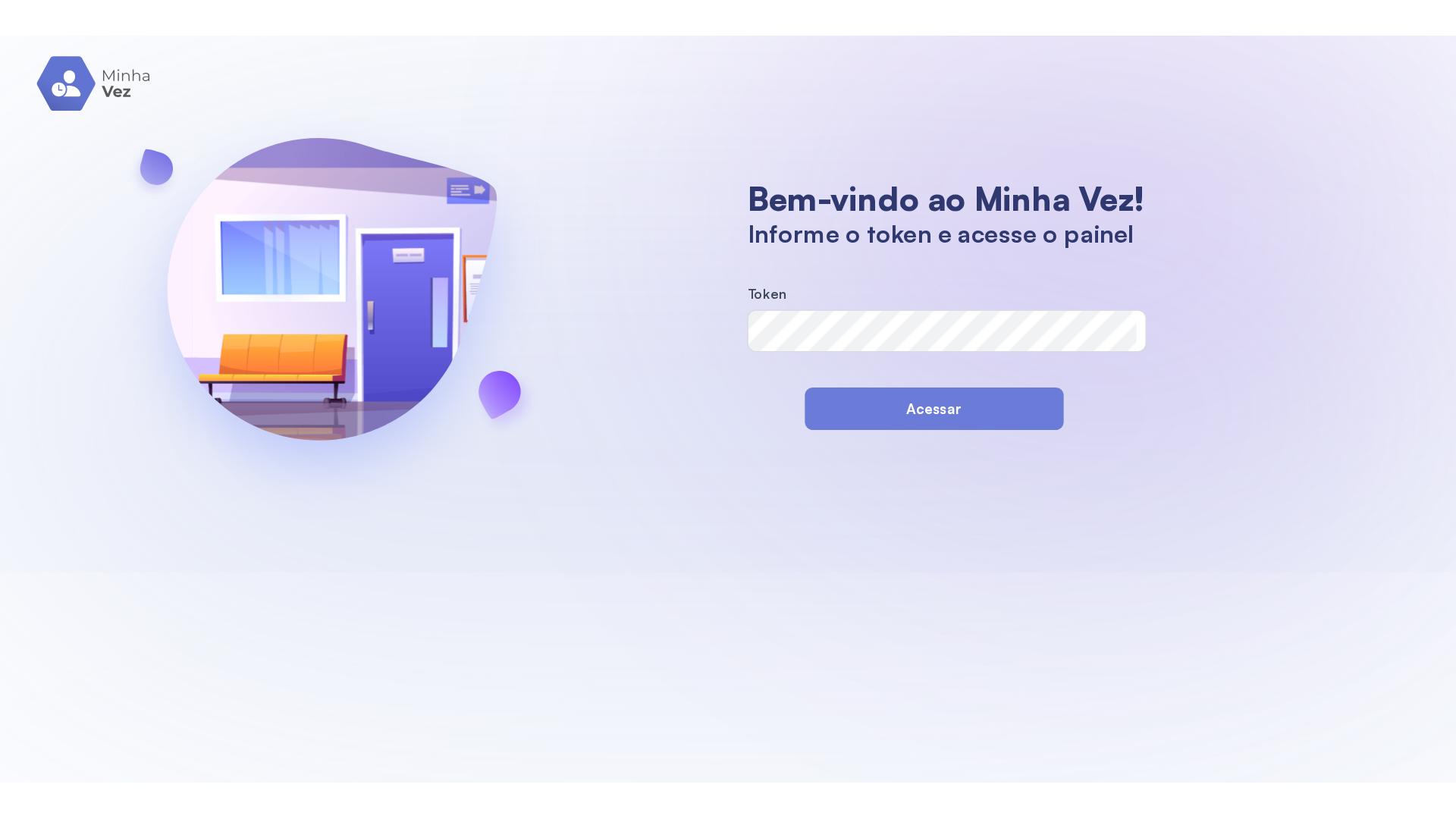 scroll, scrollTop: 0, scrollLeft: 0, axis: both 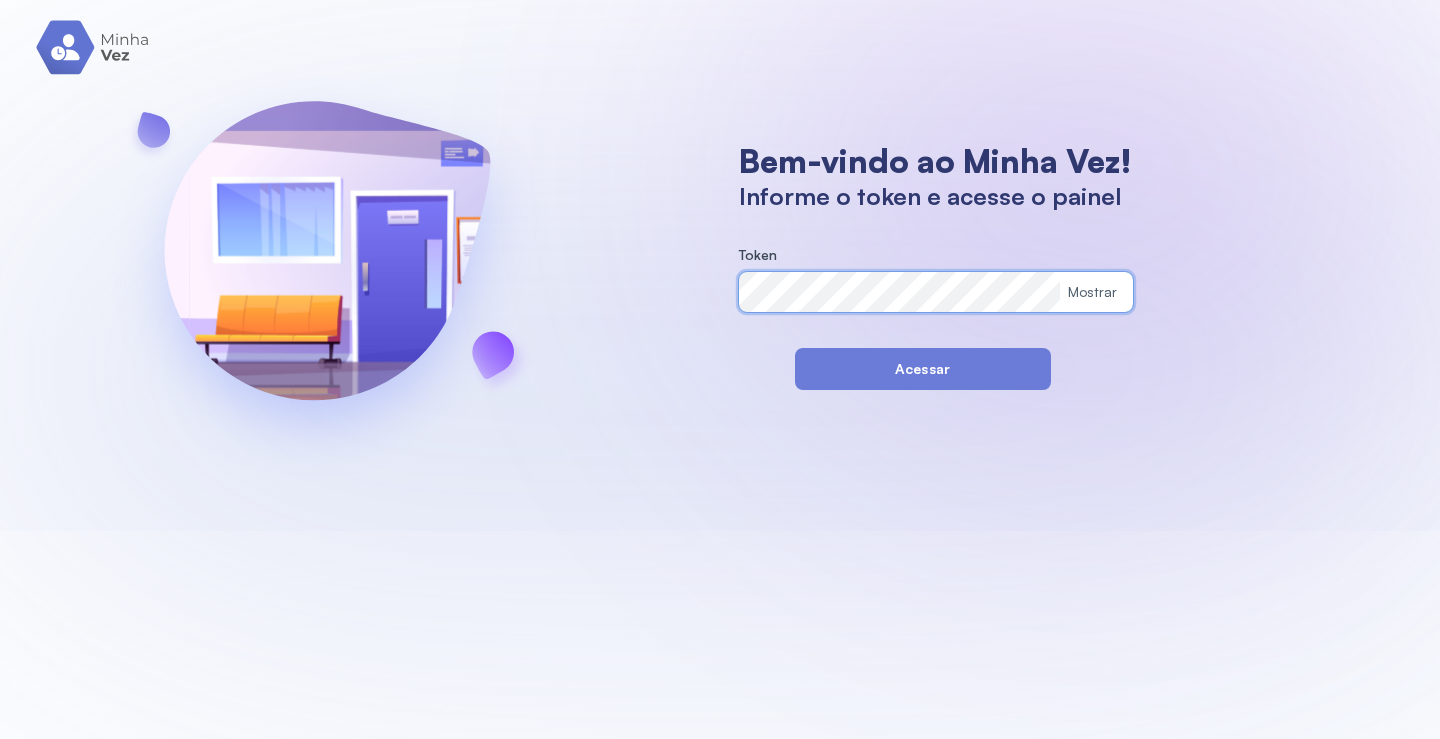 click on "Bem-vindo ao Minha Vez!   Informe o token e acesse o painel  Token Mostrar Acessar" at bounding box center [936, 265] 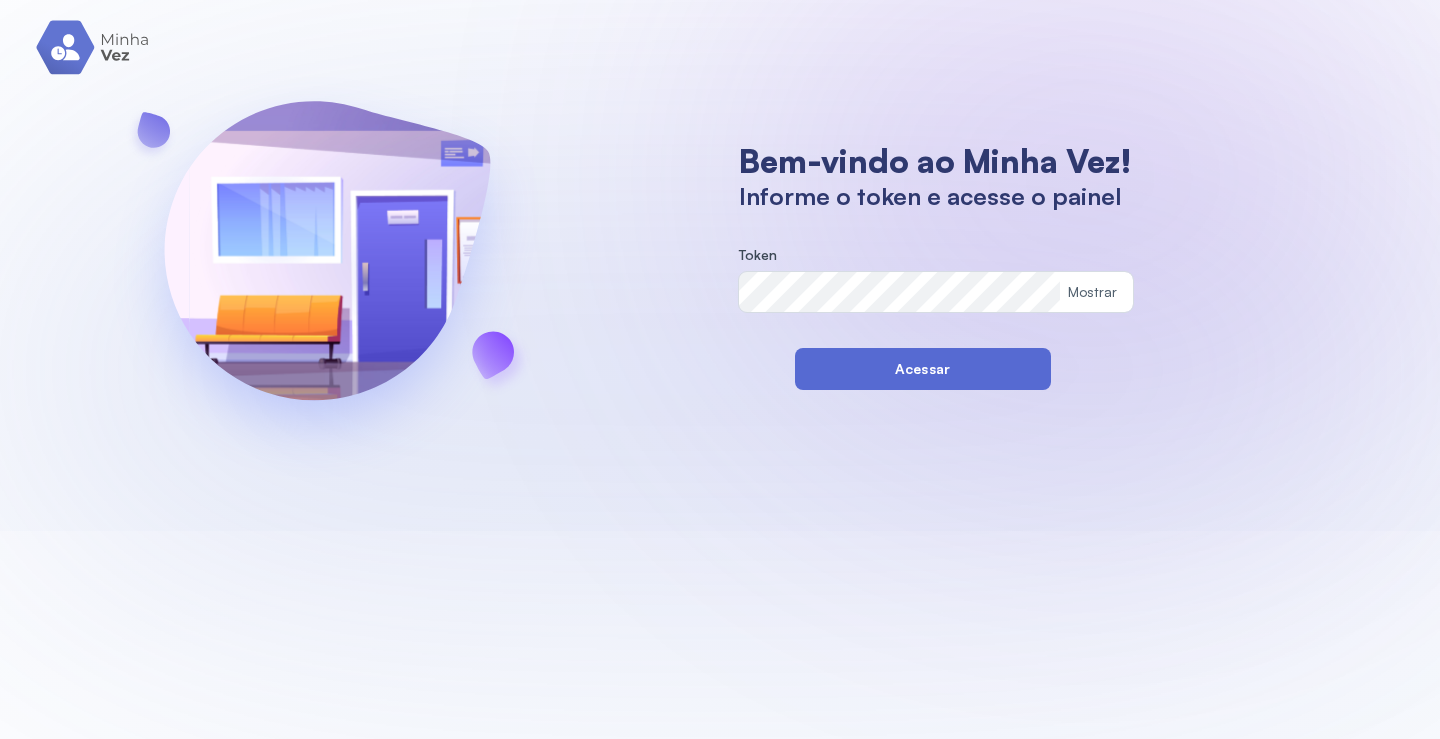 click on "Acessar" at bounding box center (923, 369) 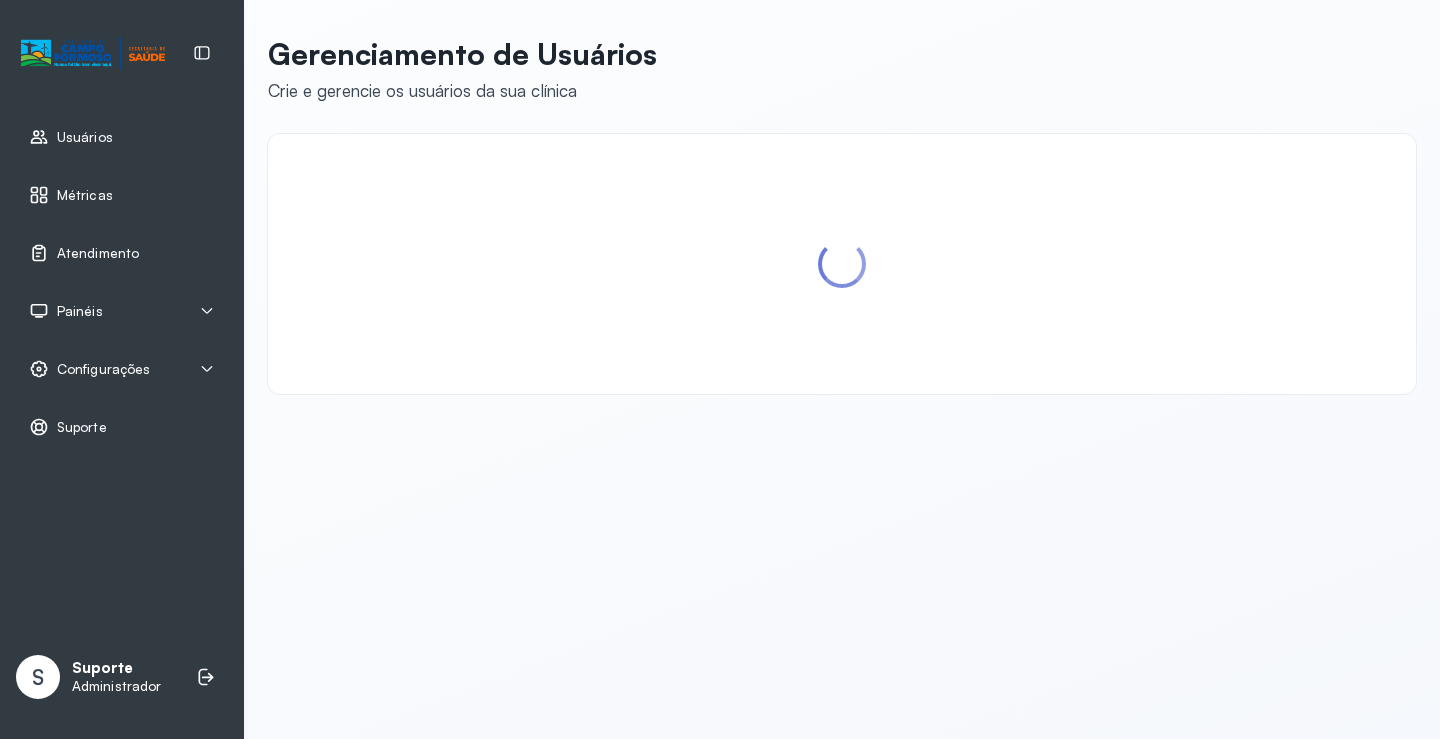 scroll, scrollTop: 0, scrollLeft: 0, axis: both 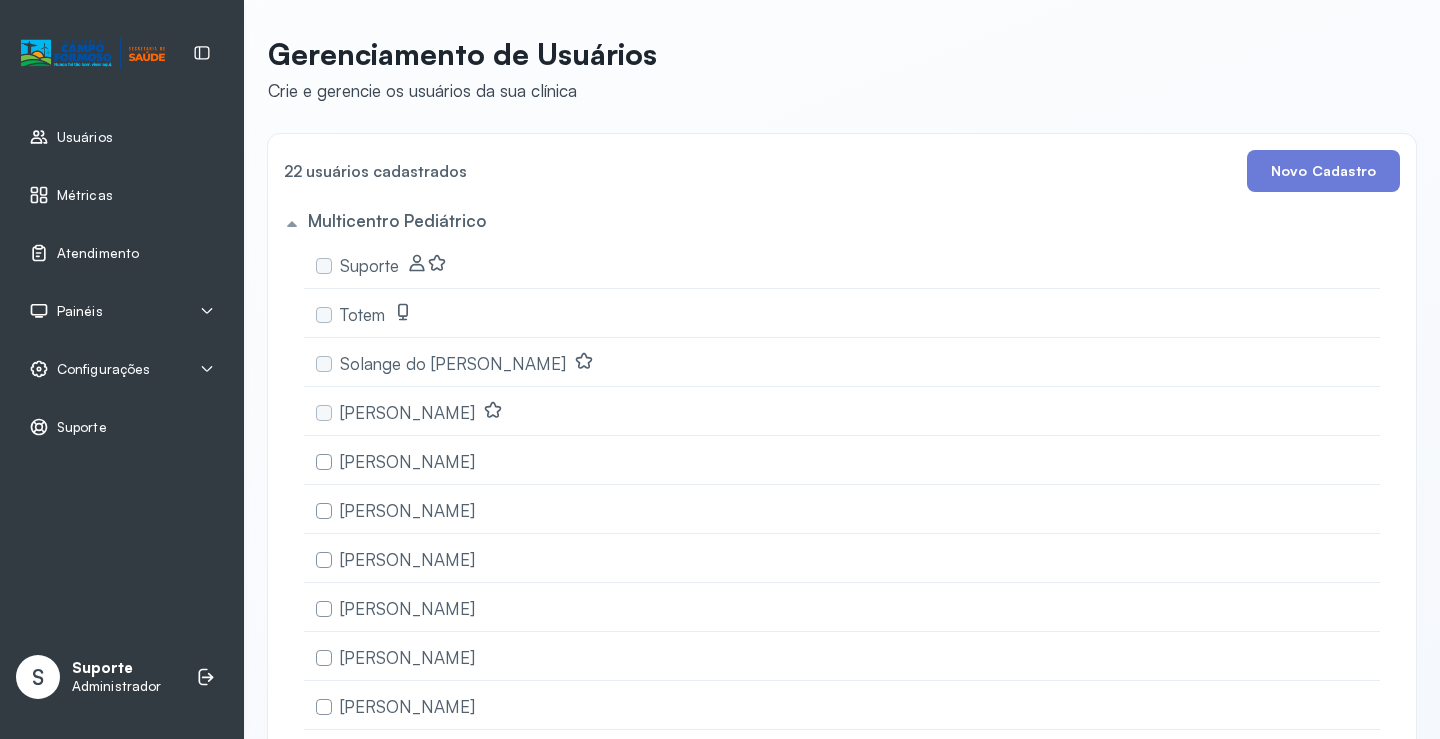 click 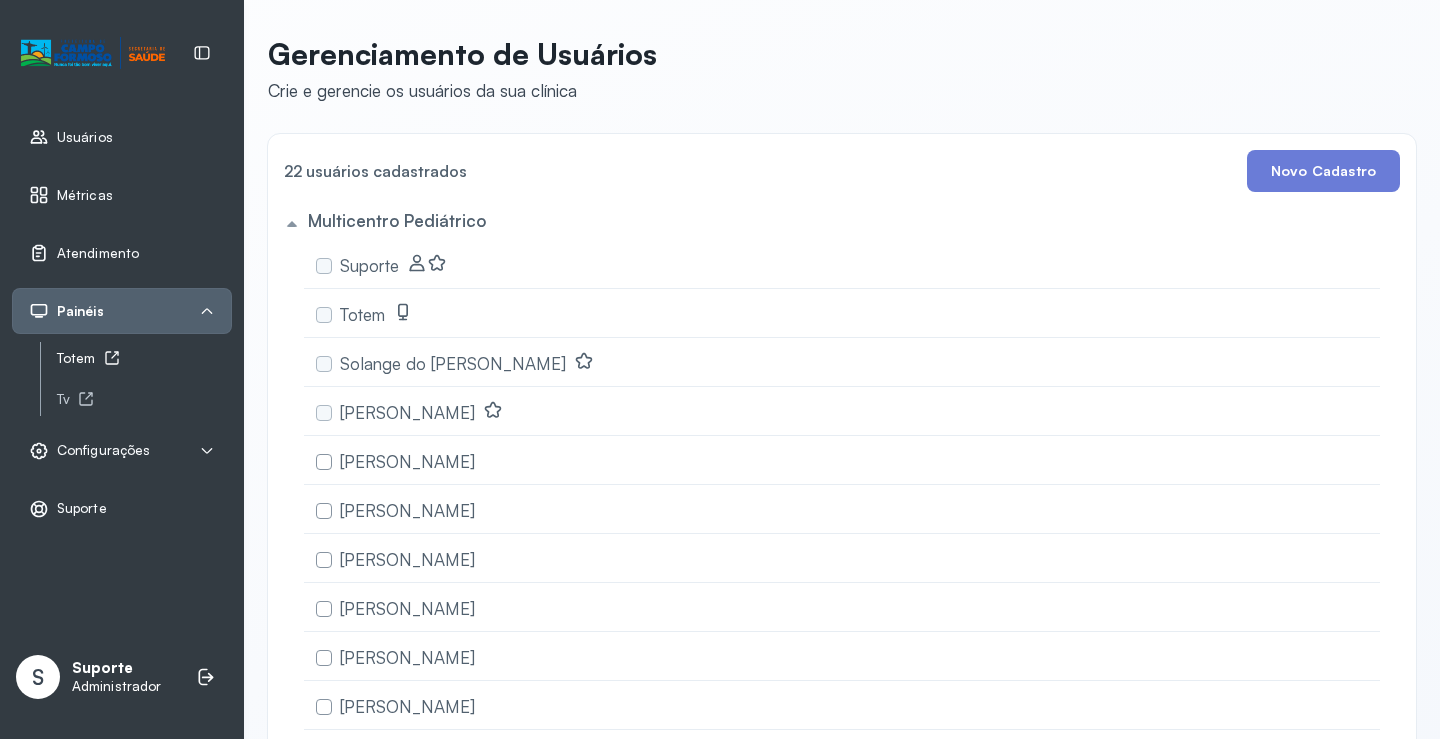 click on "Totem" at bounding box center (144, 358) 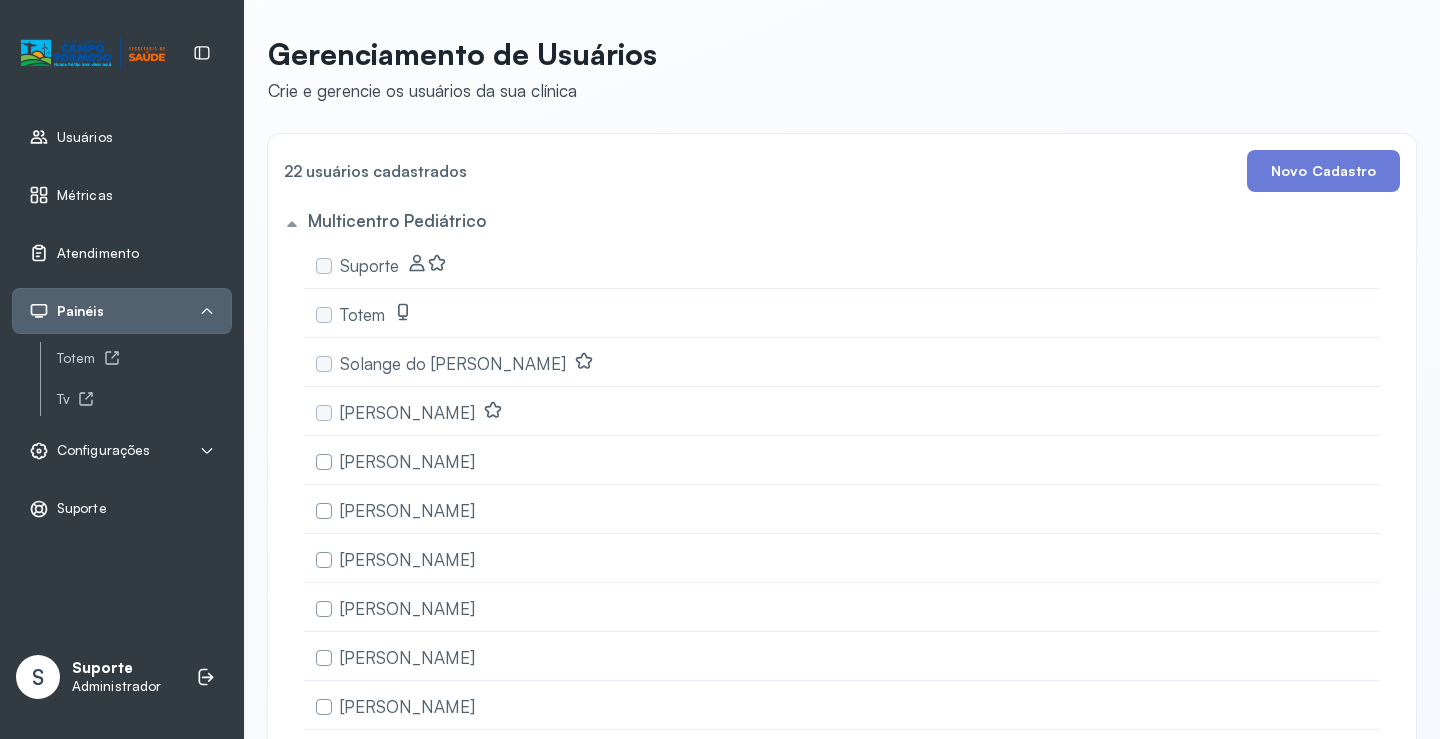 click on "Atendimento" at bounding box center [98, 253] 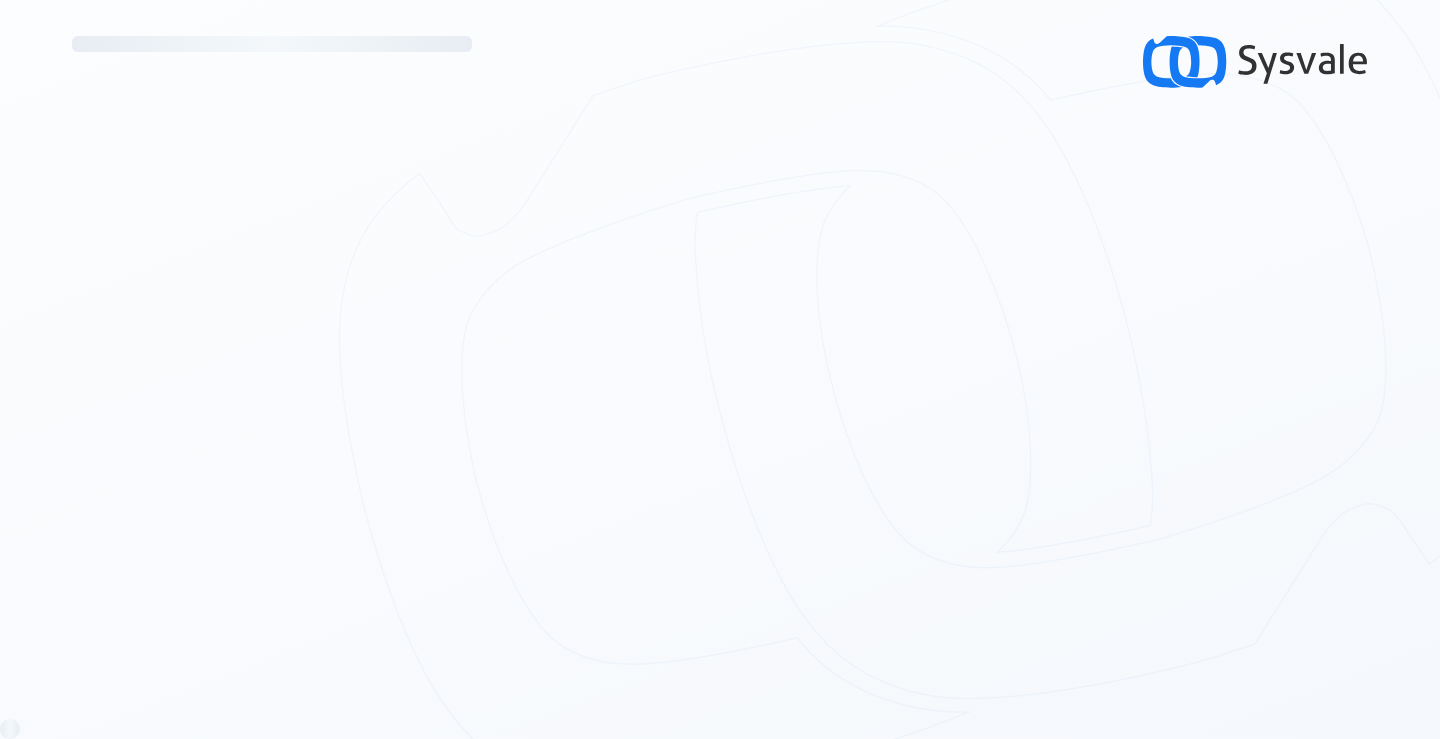 scroll, scrollTop: 0, scrollLeft: 0, axis: both 